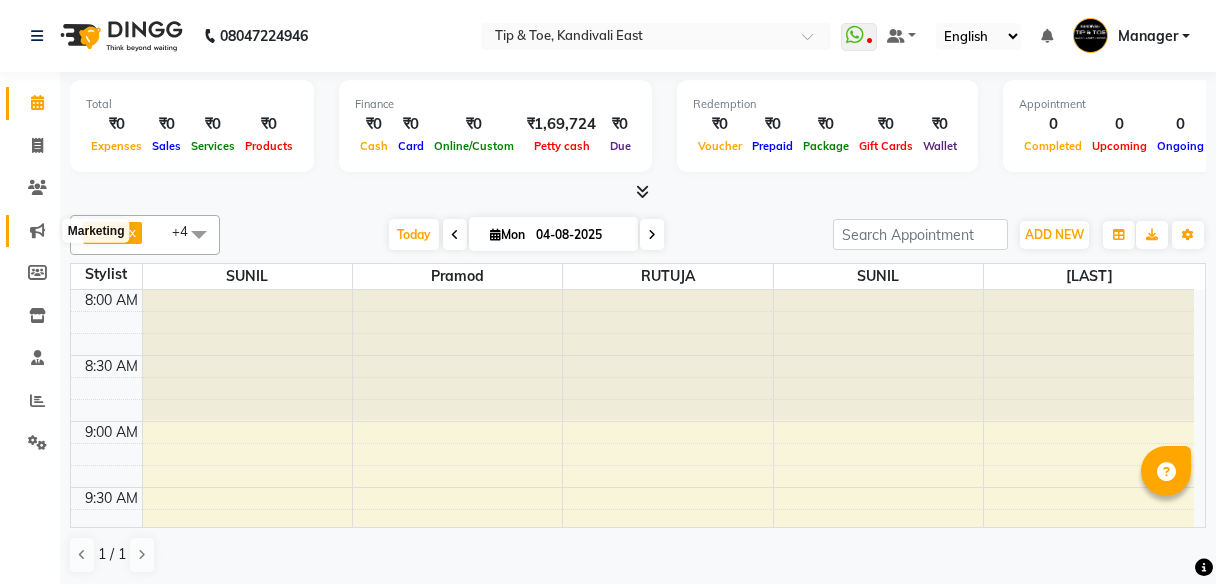 scroll, scrollTop: 0, scrollLeft: 0, axis: both 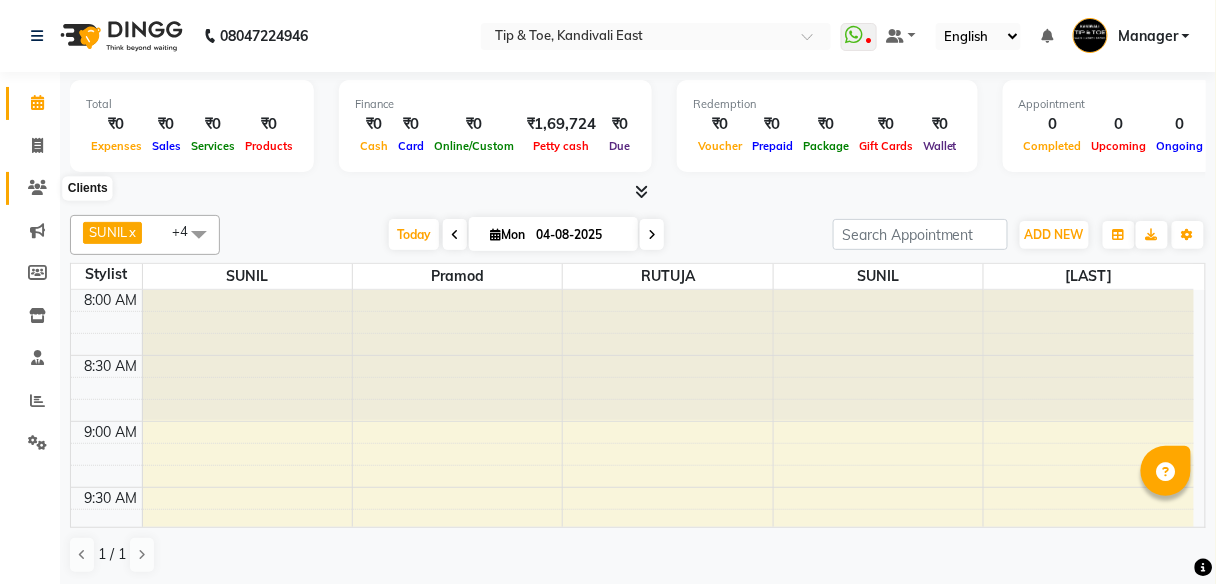 click 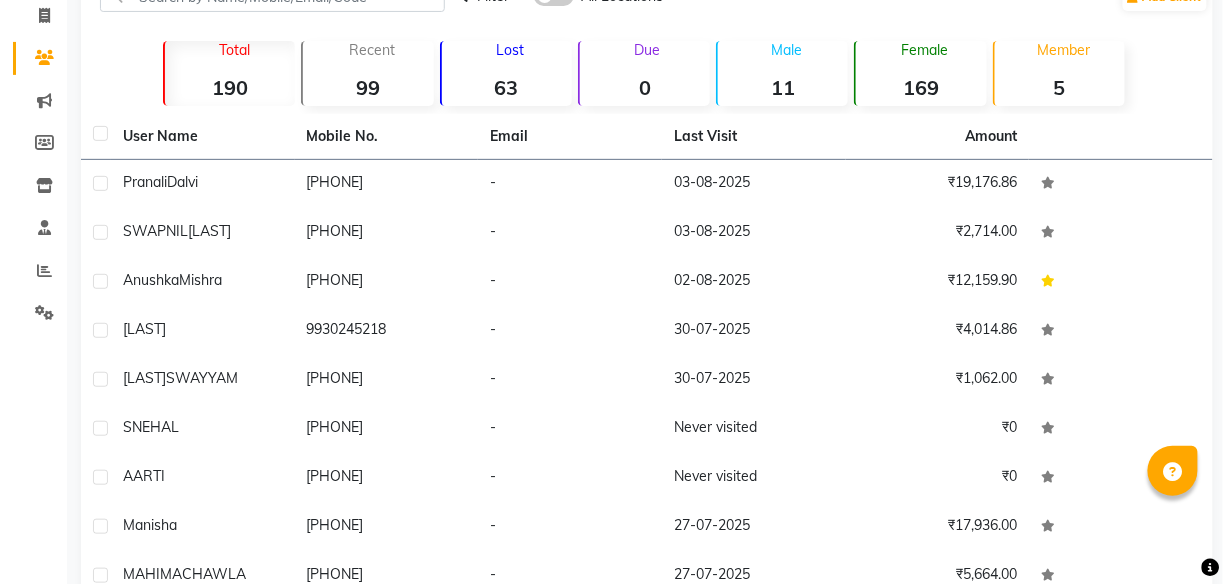 scroll, scrollTop: 122, scrollLeft: 0, axis: vertical 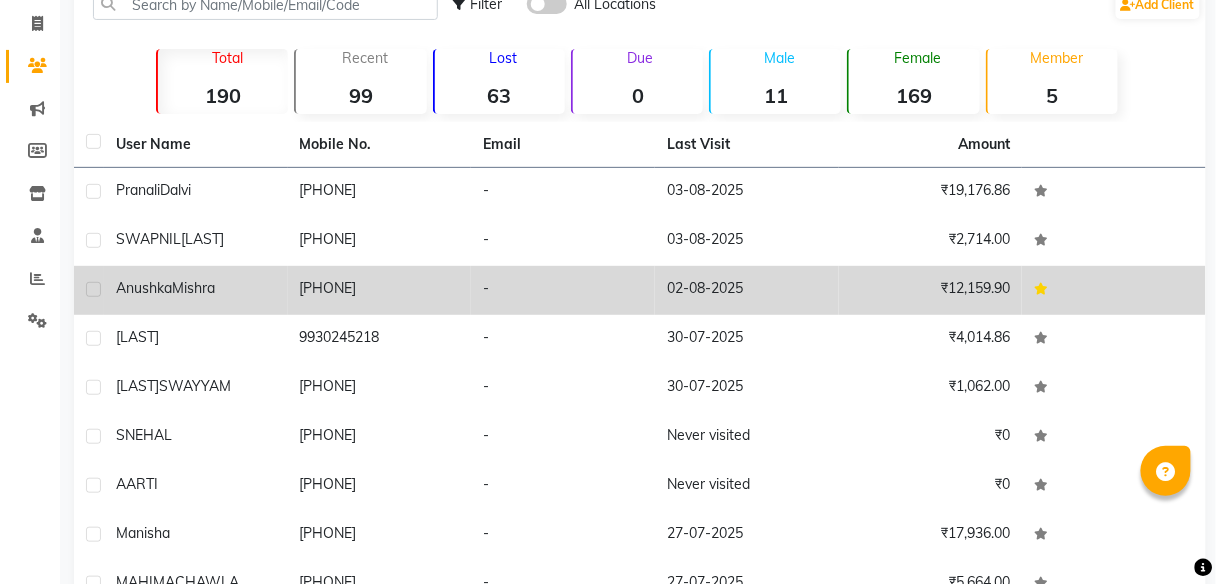 click on "[FIRST] [LAST]" 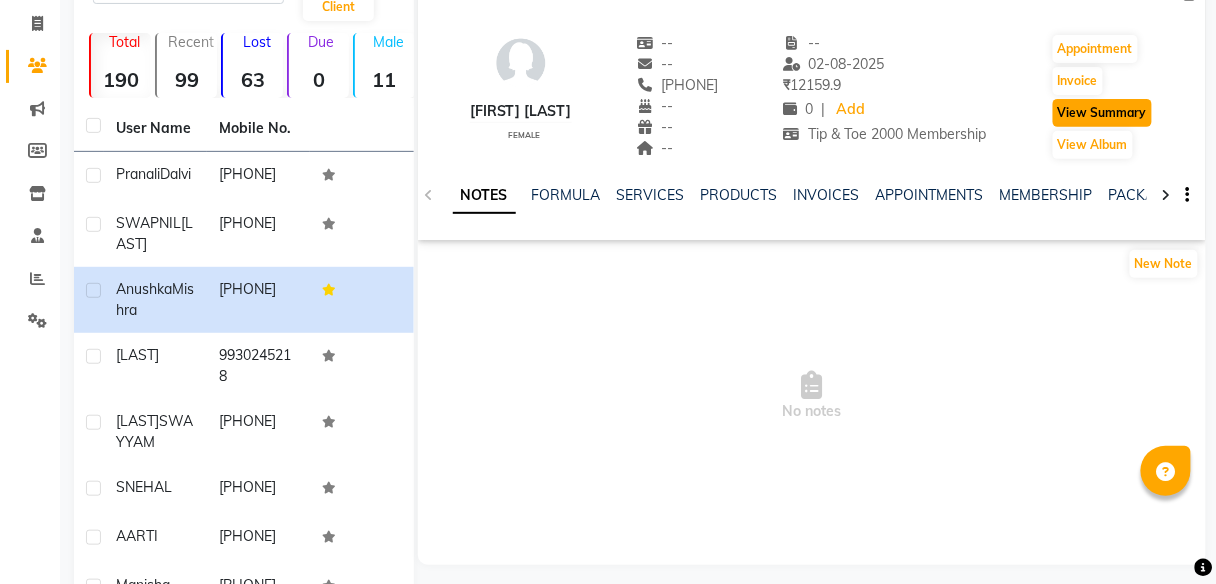 click on "View Summary" 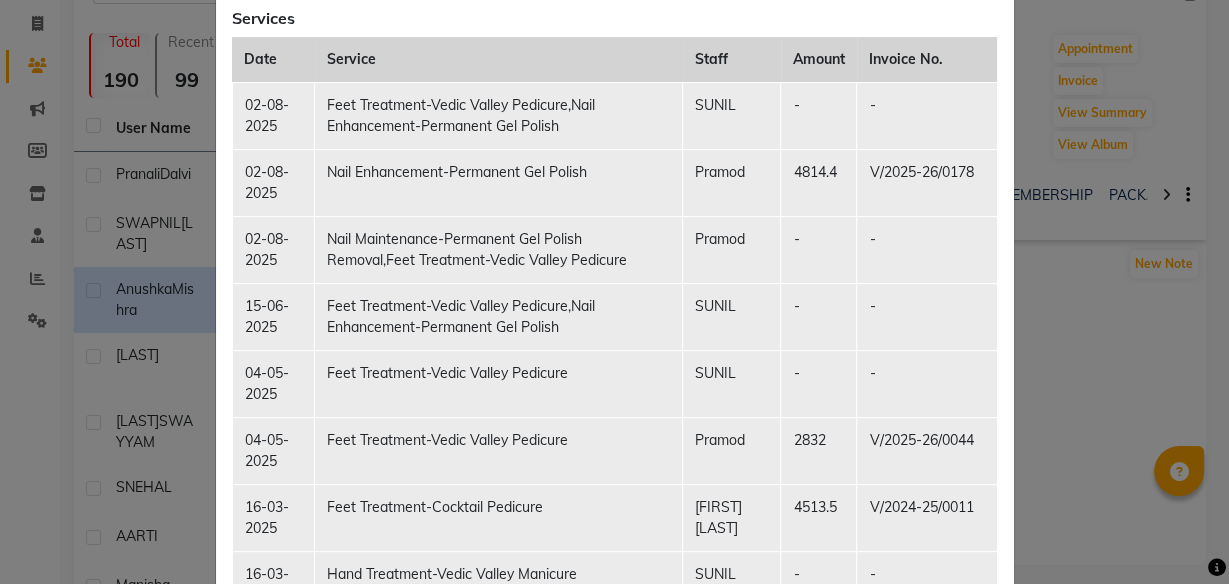scroll, scrollTop: 320, scrollLeft: 0, axis: vertical 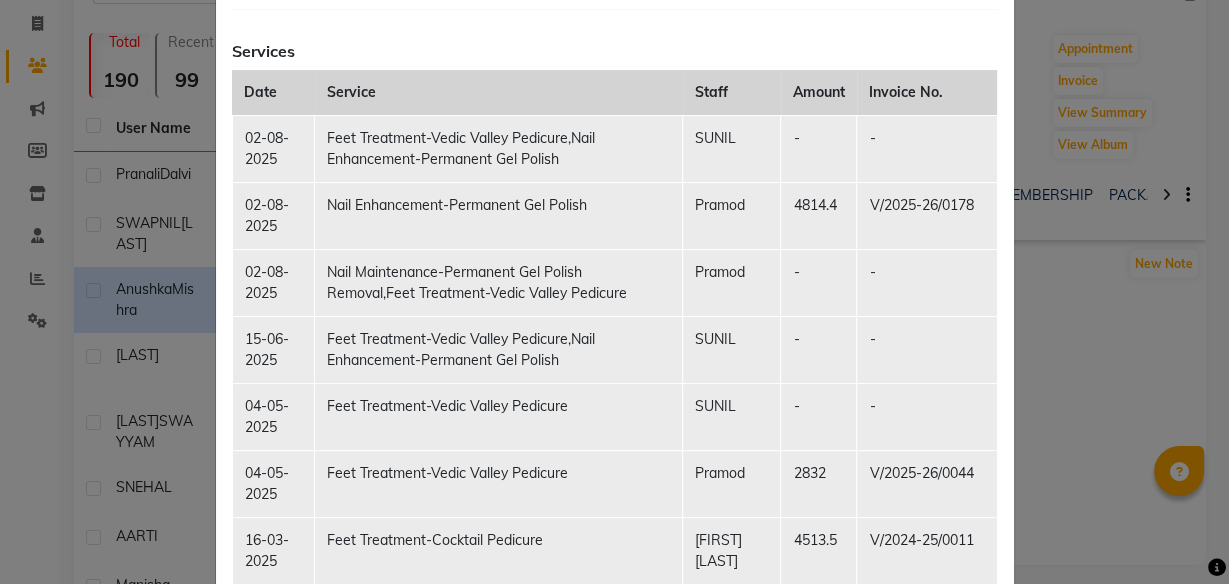 click on "Client Summary Print [FIRST] [LAST] [PHONE] [DATE] Tip & Toe 2000 Membership Membership Services Date Service Staff Amount Invoice No. [DATE] Feet Treatment-Vedic Valley Pedicure,Nail Enhancement-Permanent Gel Polish SUNIL - - [DATE] Nail Enhancement-Permanent Gel Polish Pramod 4814.4 V/[YEAR]/26/0178 [DATE] Nail Maintenance-Permanent Gel Polish Removal,Feet Treatment-Vedic Valley Pedicure Pramod - - [DATE] Feet Treatment-Vedic Valley Pedicure,Nail Enhancement-Permanent Gel Polish SUNIL - - [DATE] Feet Treatment-Vedic Valley Pedicure SUNIL - - [DATE] Feet Treatment-Vedic Valley Pedicure Pramod 2832 V/[YEAR]/26/0044 [DATE] Feet Treatment-Cocktail Pedicure Sanjay Mama 4513.5 V/[YEAR]/25/0011 [DATE] Hand Treatment-Vedic Valley Manicure SUNIL - - [DATE] Feet Treatment-Cocktail Pedicure Pramod - - [DATE] Hand Treatment-Essential Manicure SHIM - - [DATE] Nail Maintenance-Gel Removal Vidhi - - [DATE] Hand Treatment-Essential Manicure Hemant 2974.78 V/[YEAR]/25/1191 - -" 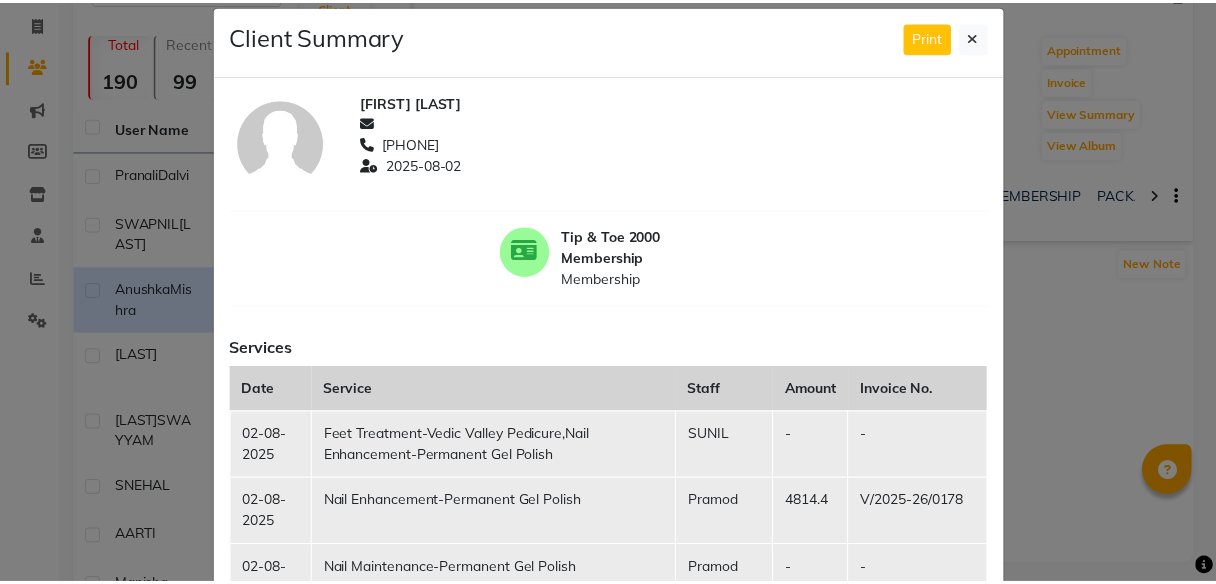 scroll, scrollTop: 0, scrollLeft: 0, axis: both 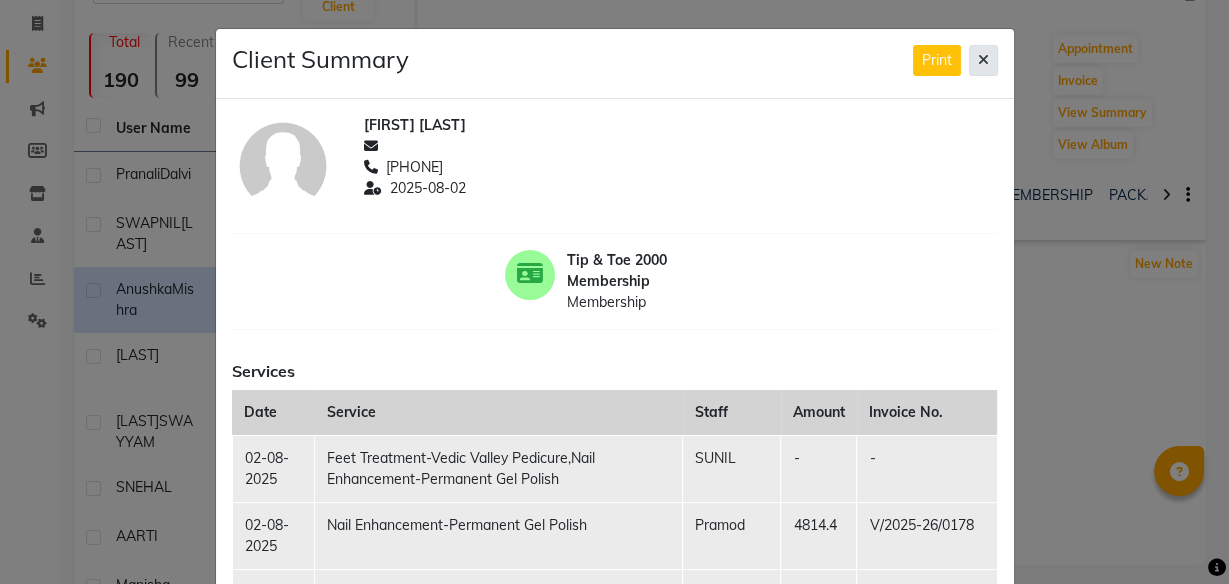 click 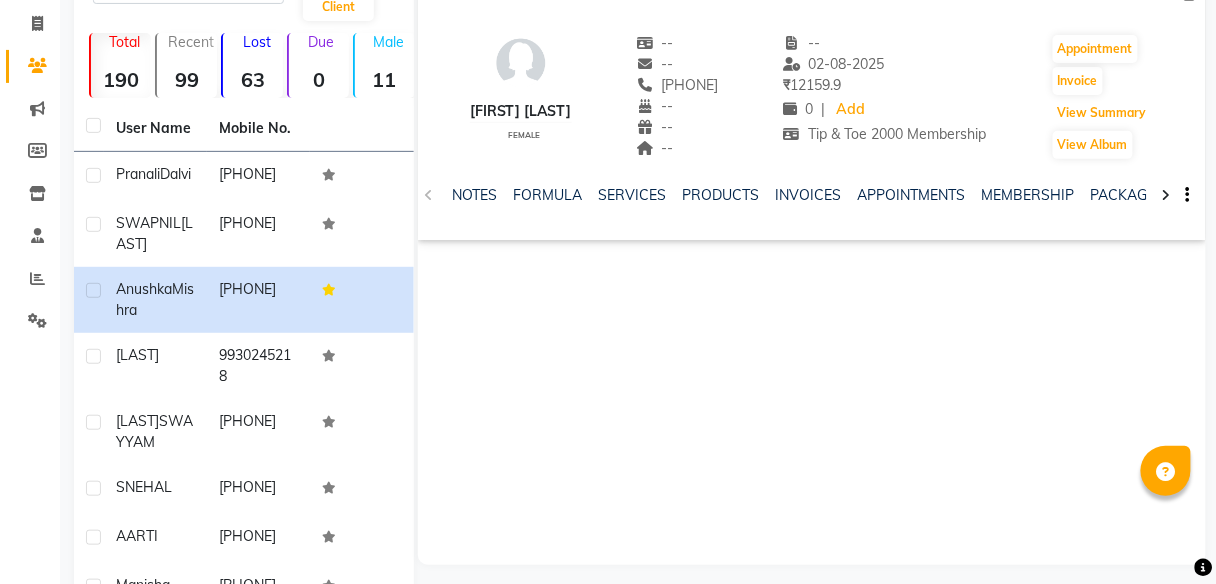 scroll, scrollTop: 0, scrollLeft: 0, axis: both 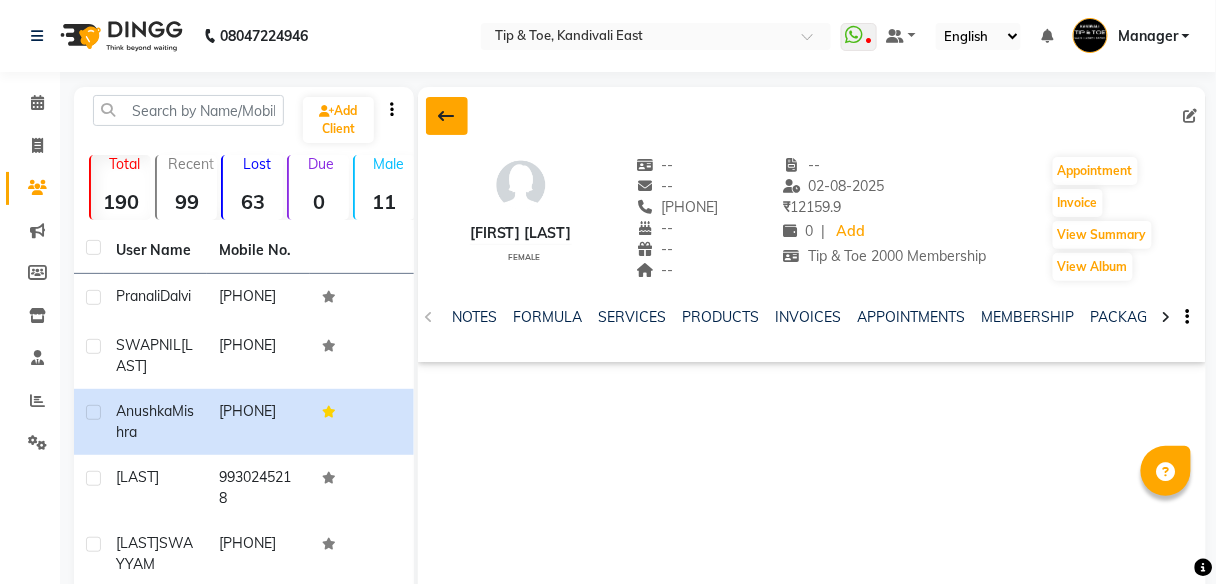 click 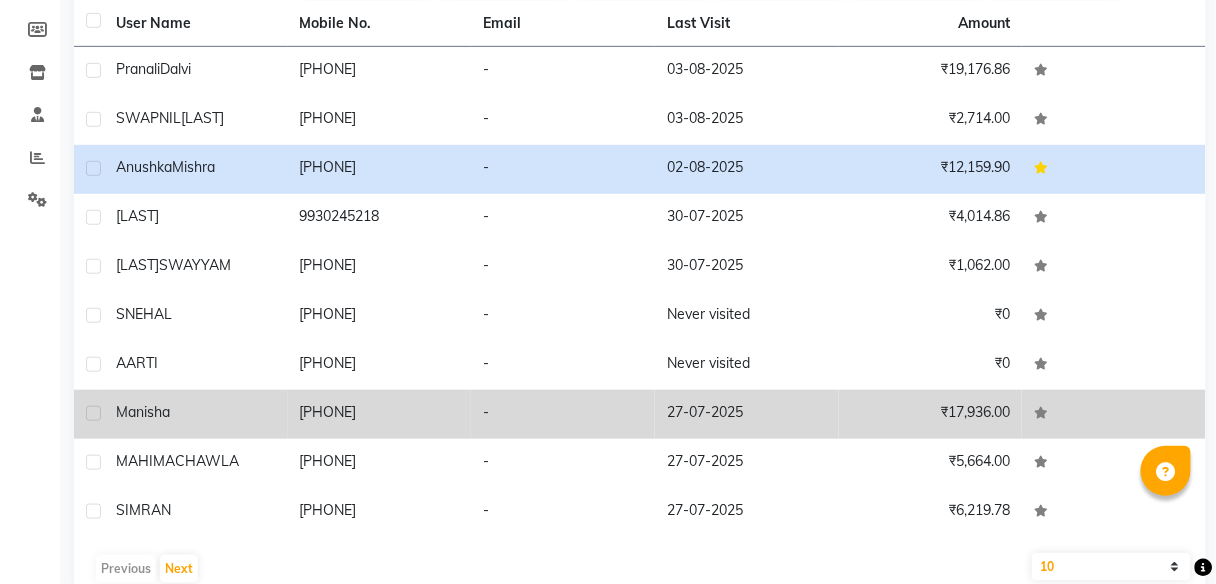scroll, scrollTop: 282, scrollLeft: 0, axis: vertical 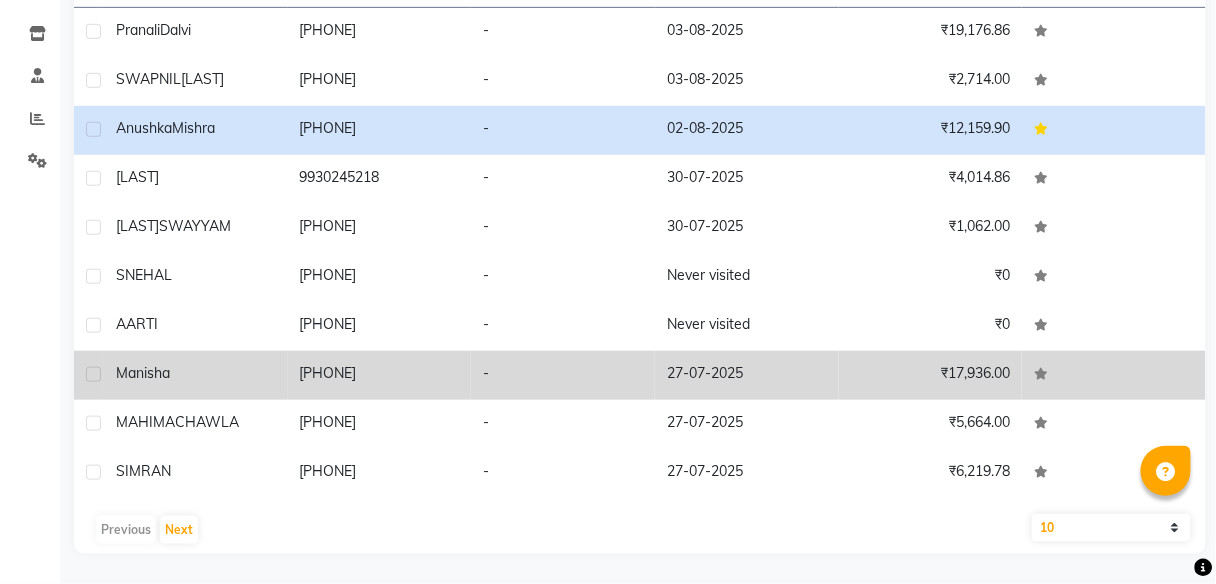 click on "[PHONE]" 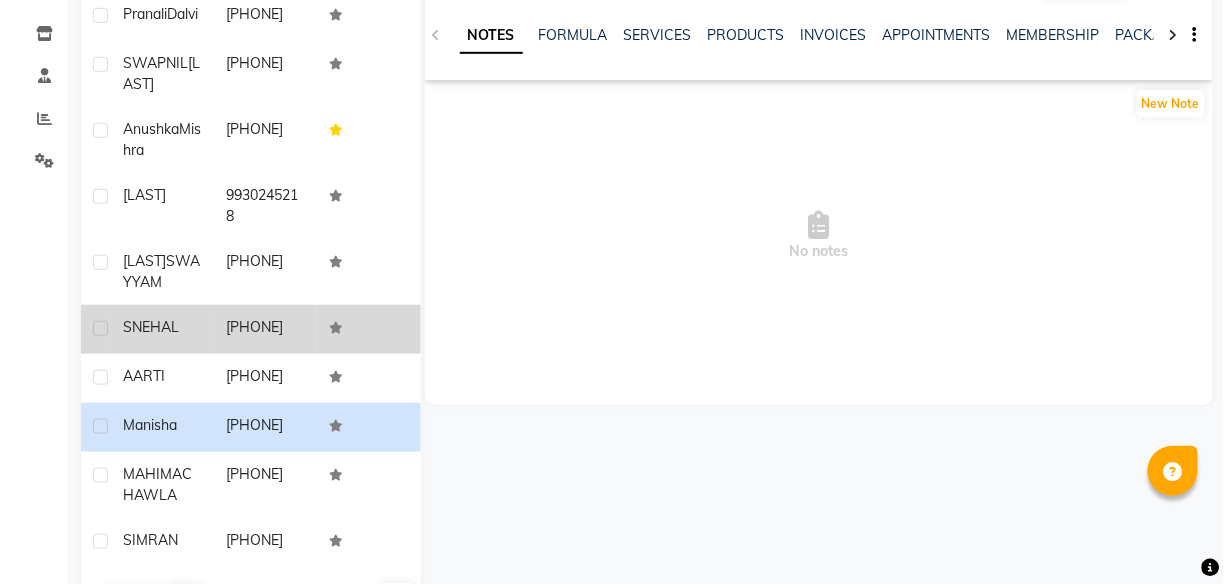 scroll, scrollTop: 0, scrollLeft: 0, axis: both 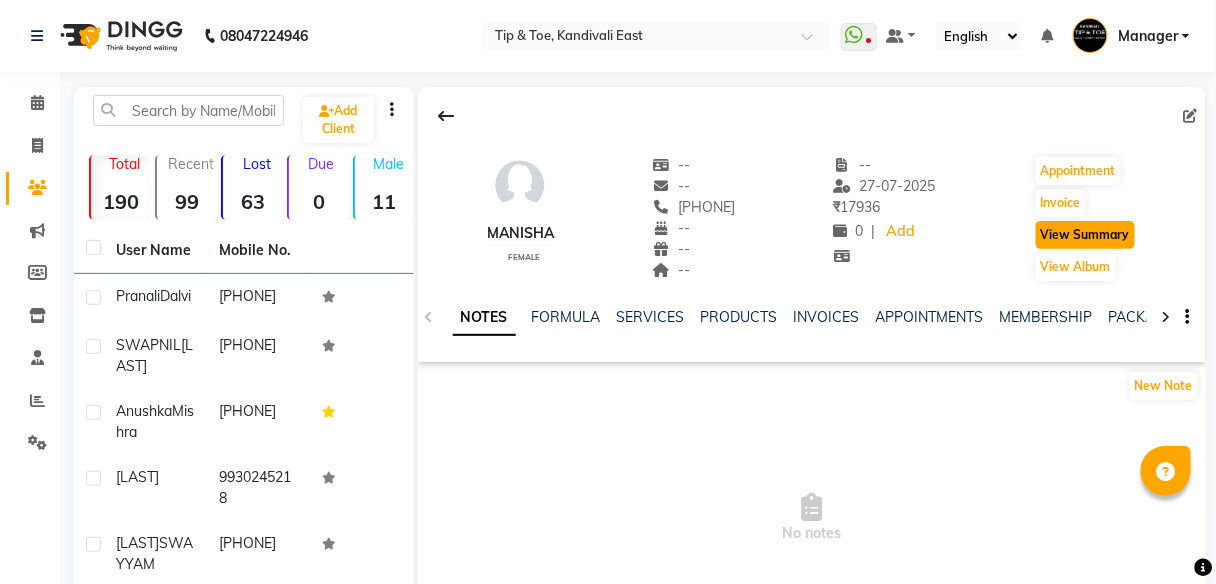 click on "View Summary" 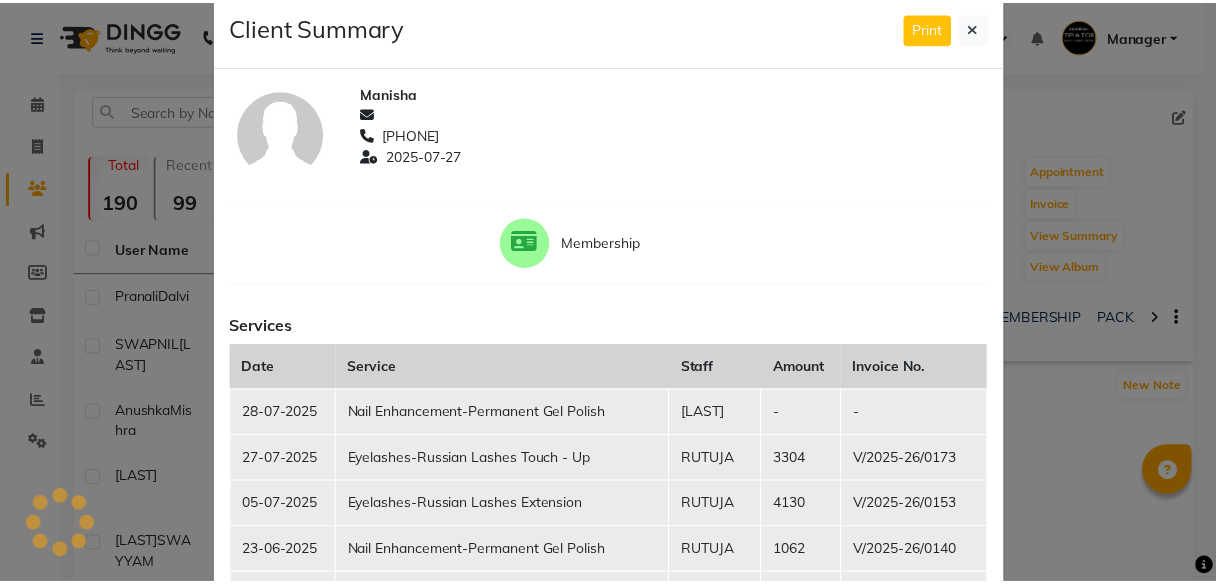 scroll, scrollTop: 0, scrollLeft: 0, axis: both 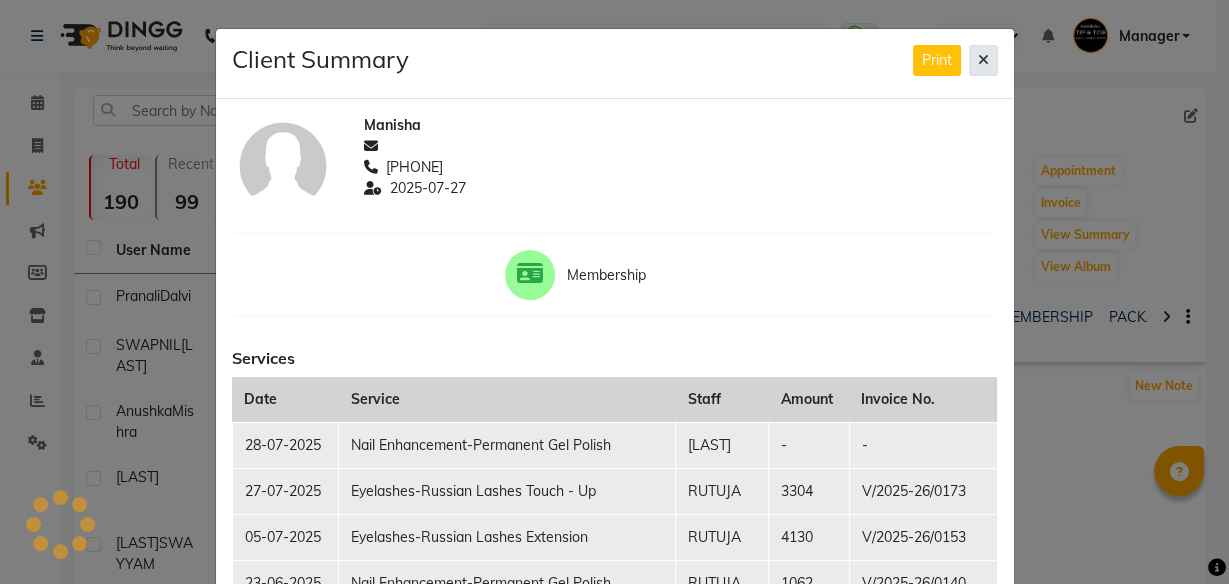 click 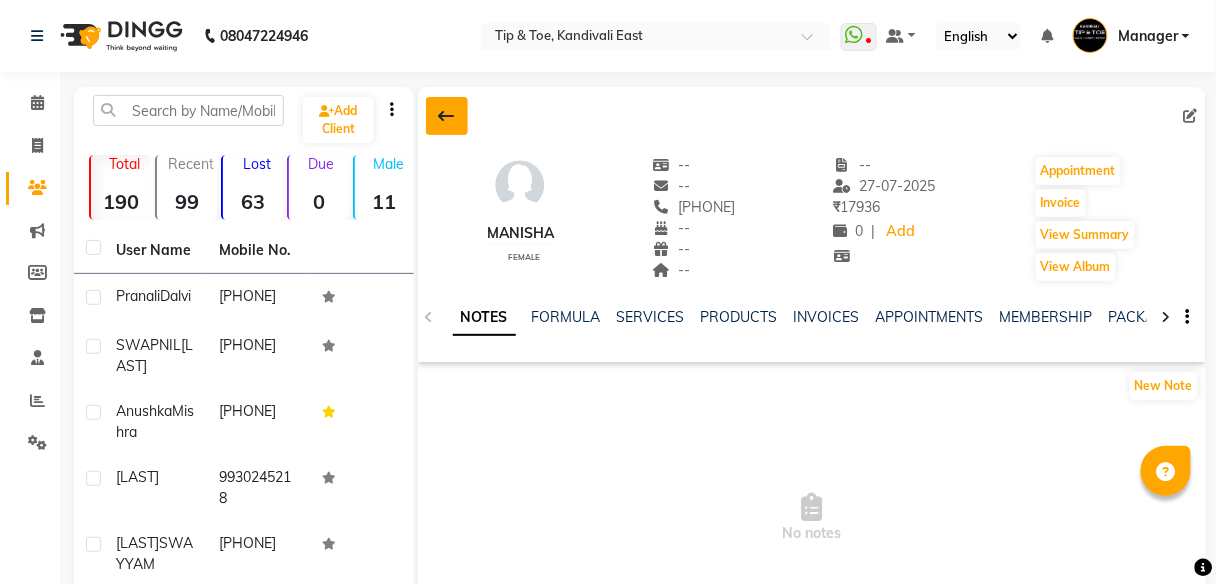 click 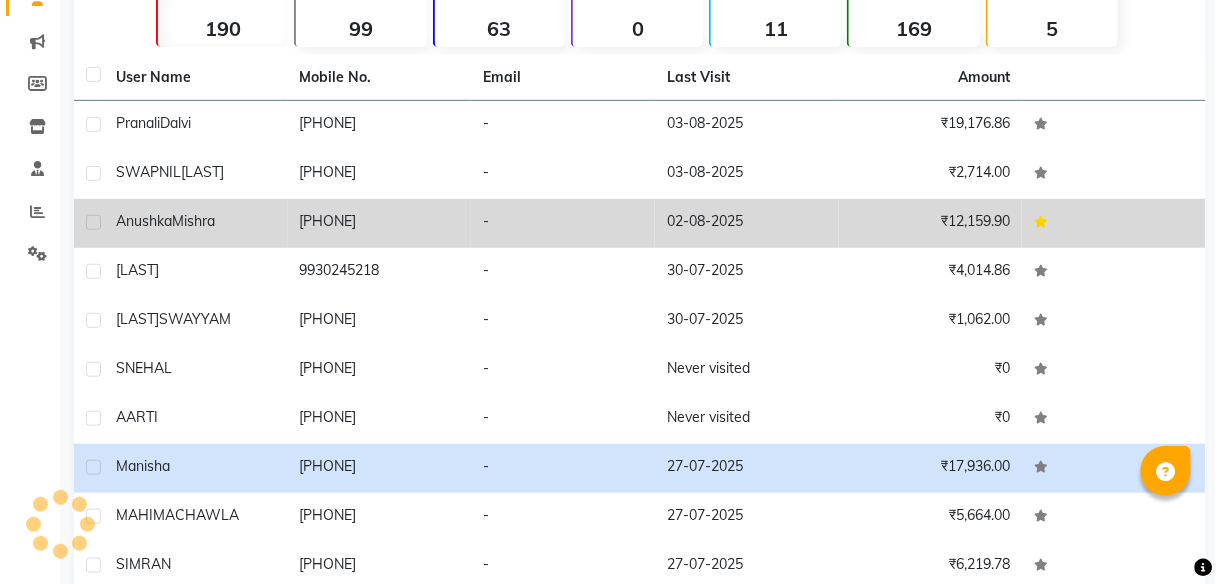 scroll, scrollTop: 282, scrollLeft: 0, axis: vertical 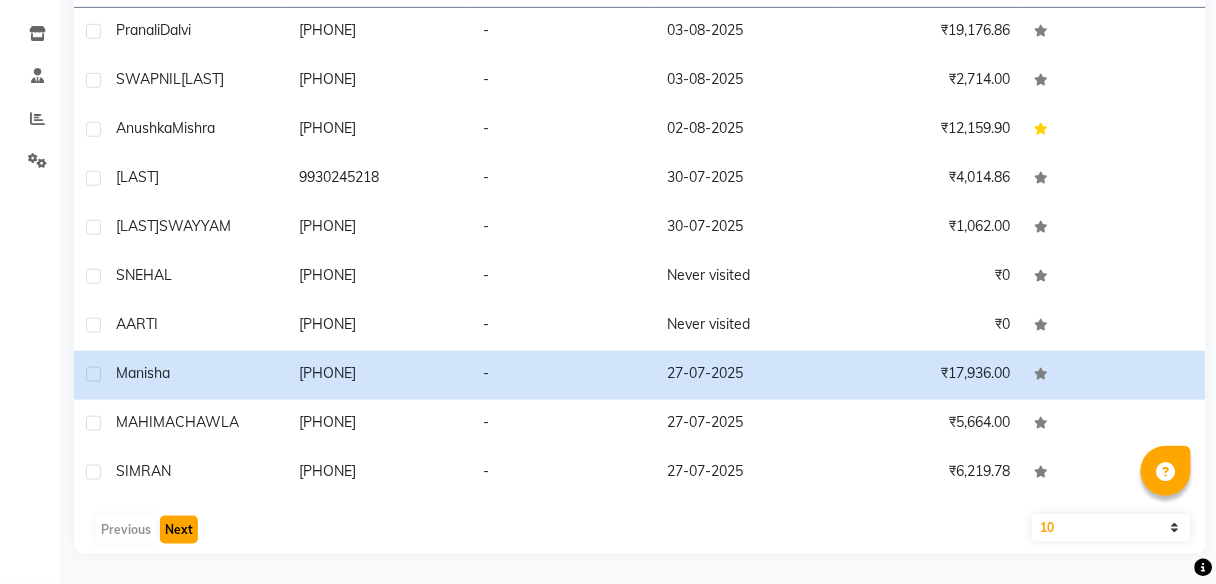 click on "Next" 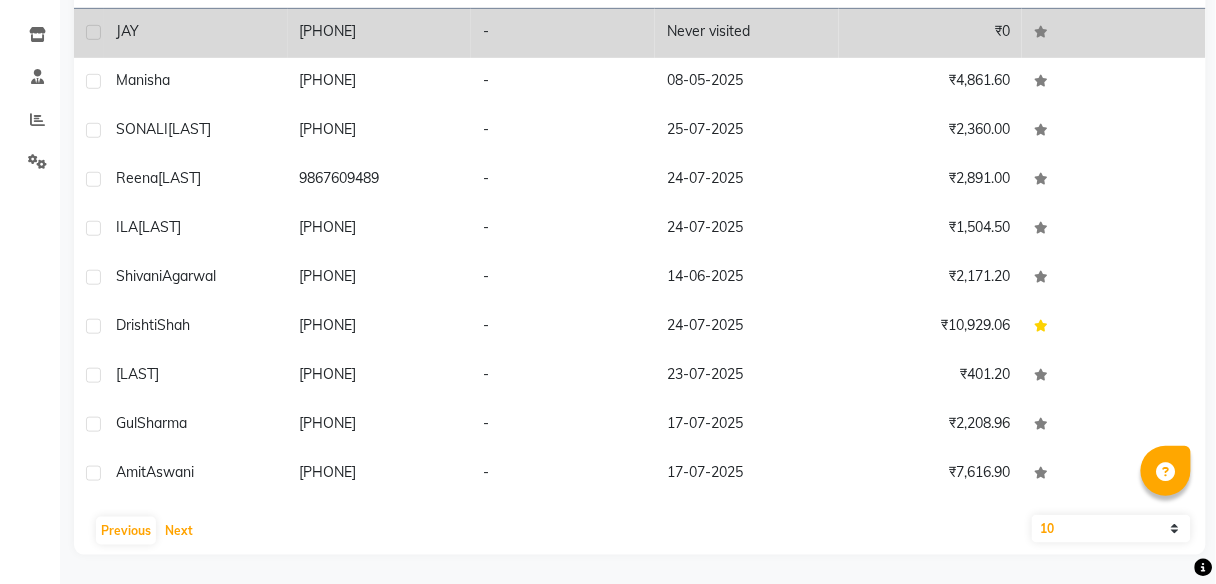 scroll, scrollTop: 282, scrollLeft: 0, axis: vertical 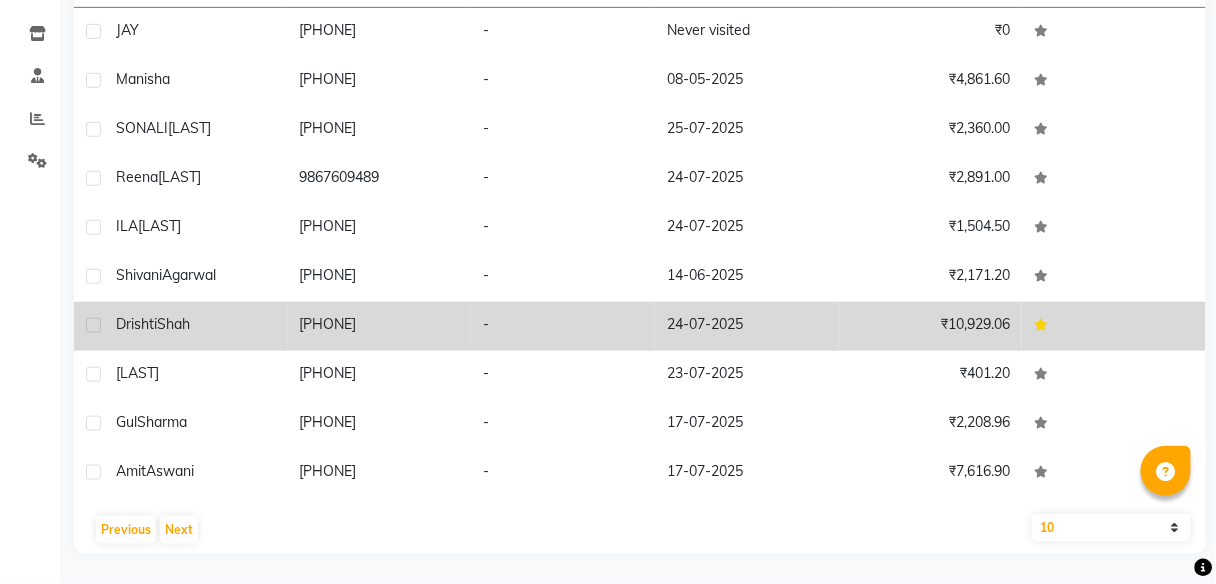 click on "[PHONE]" 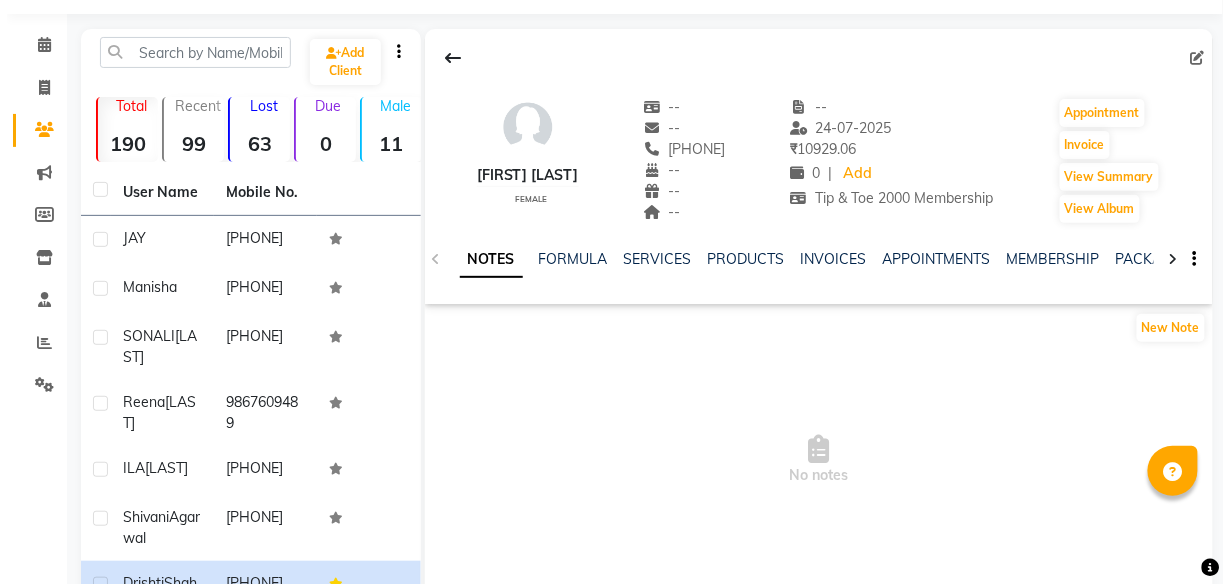 scroll, scrollTop: 42, scrollLeft: 0, axis: vertical 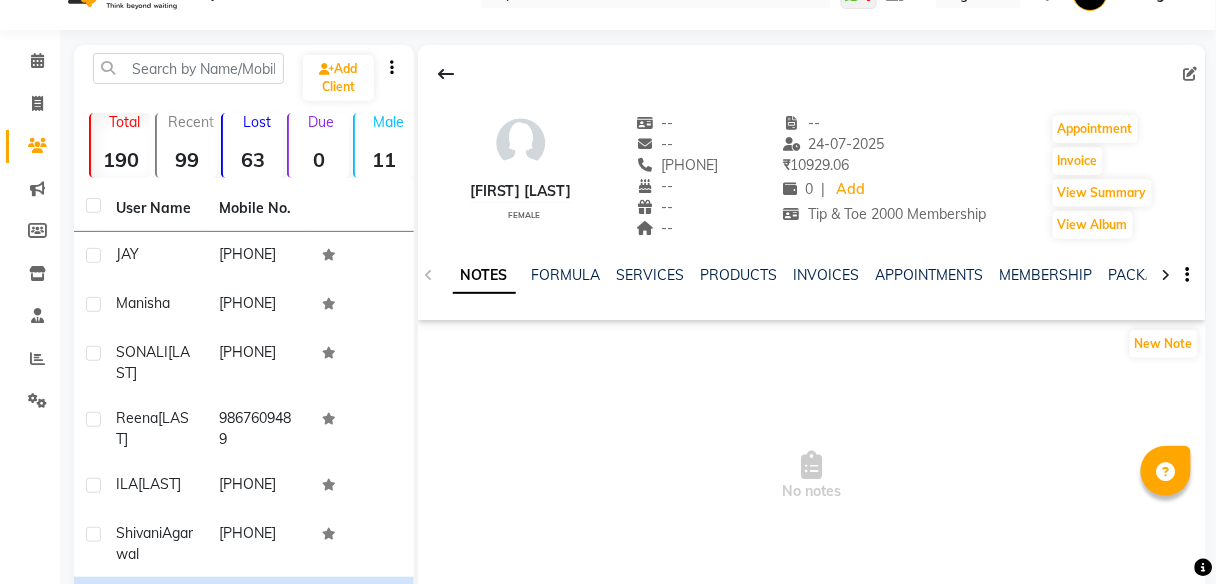 click 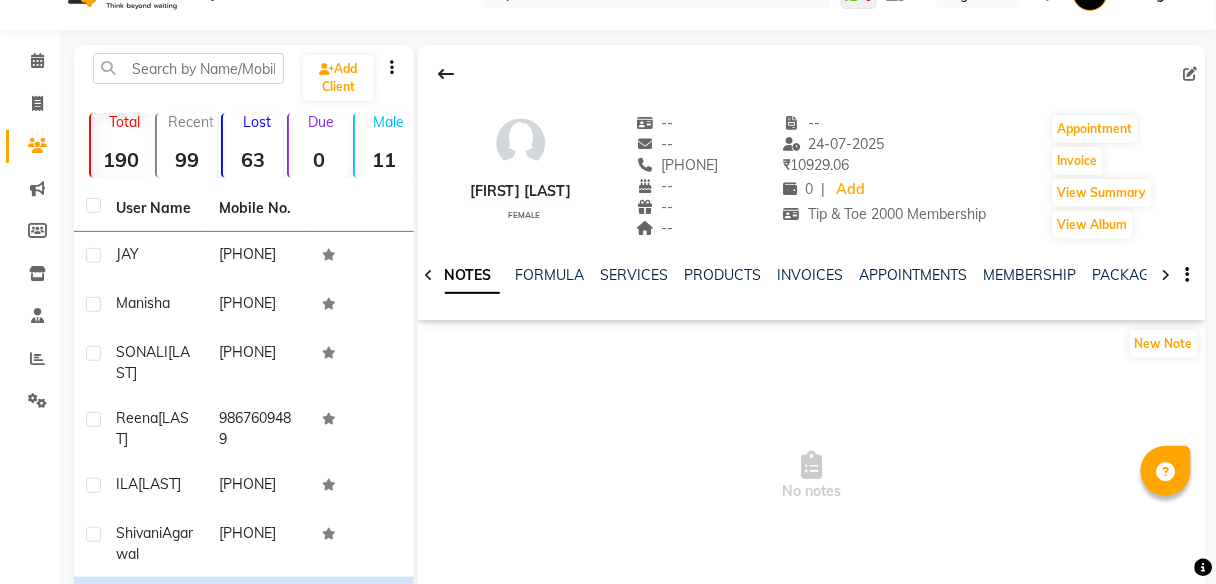 click 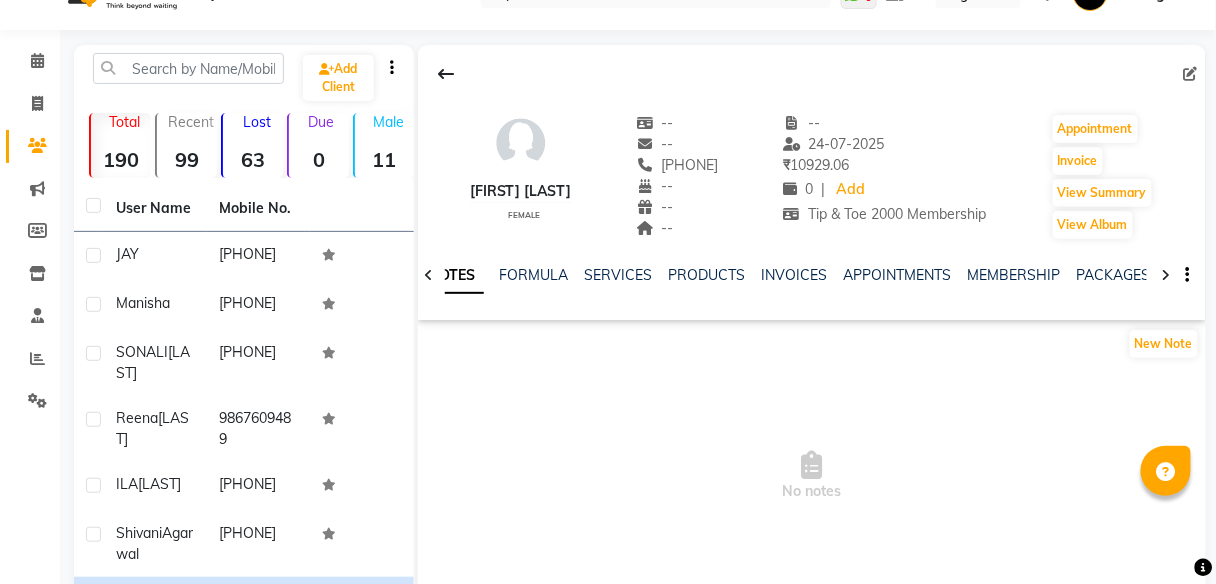 click 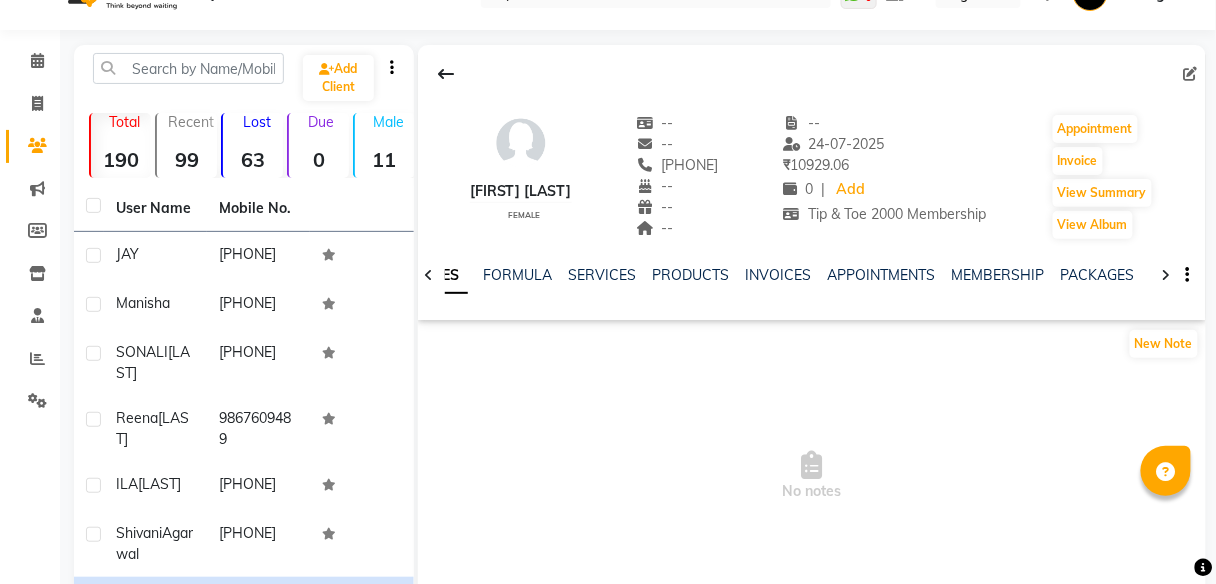 click 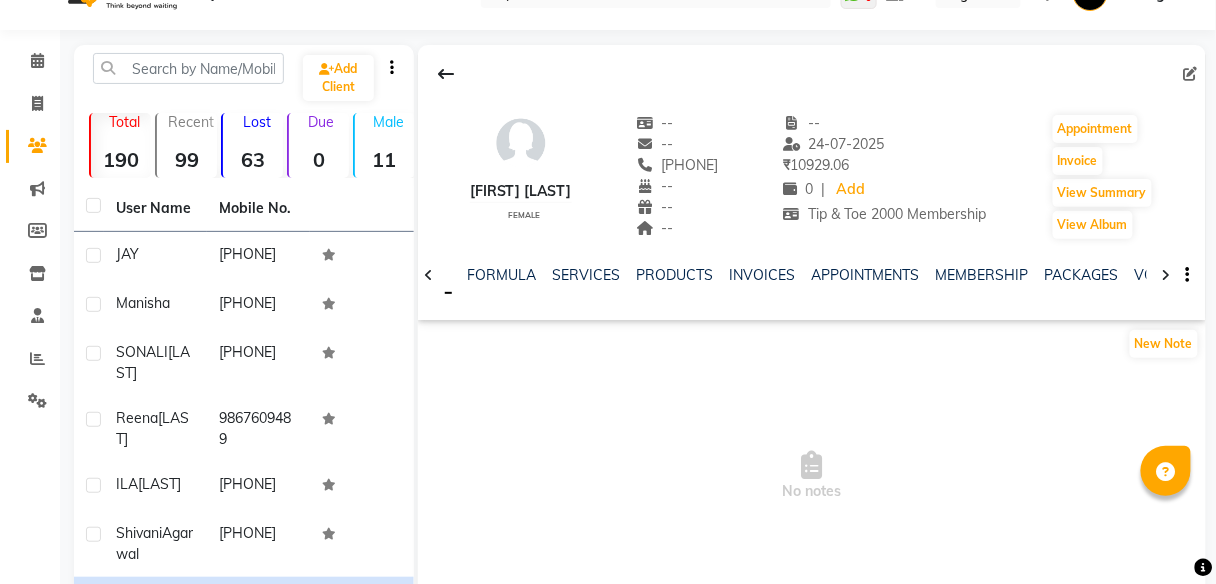 click 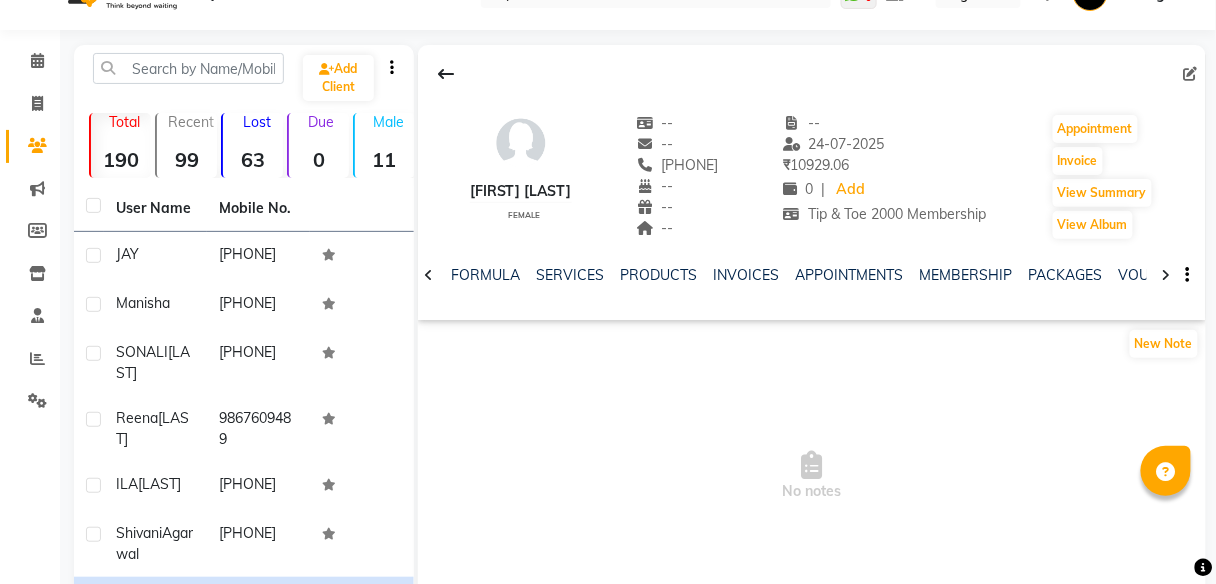 click 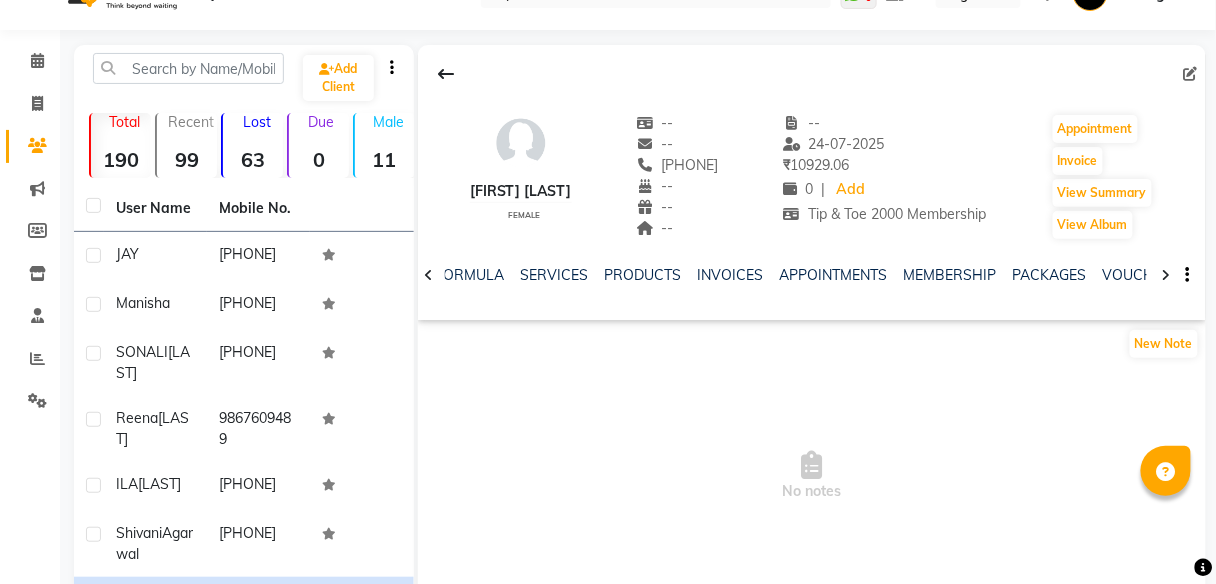 click 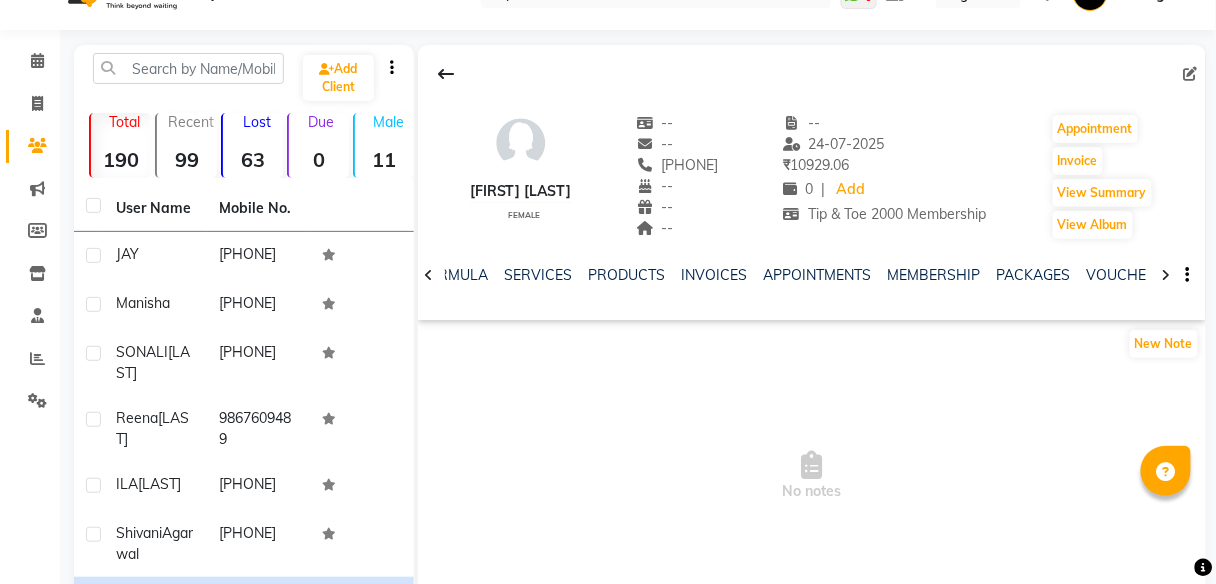 click 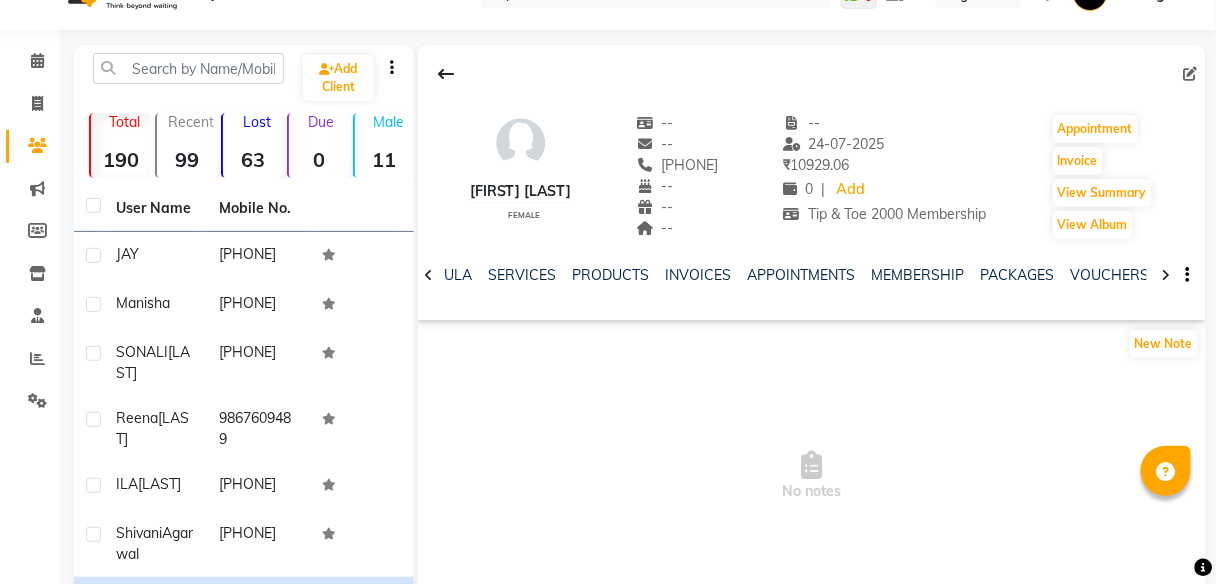 click 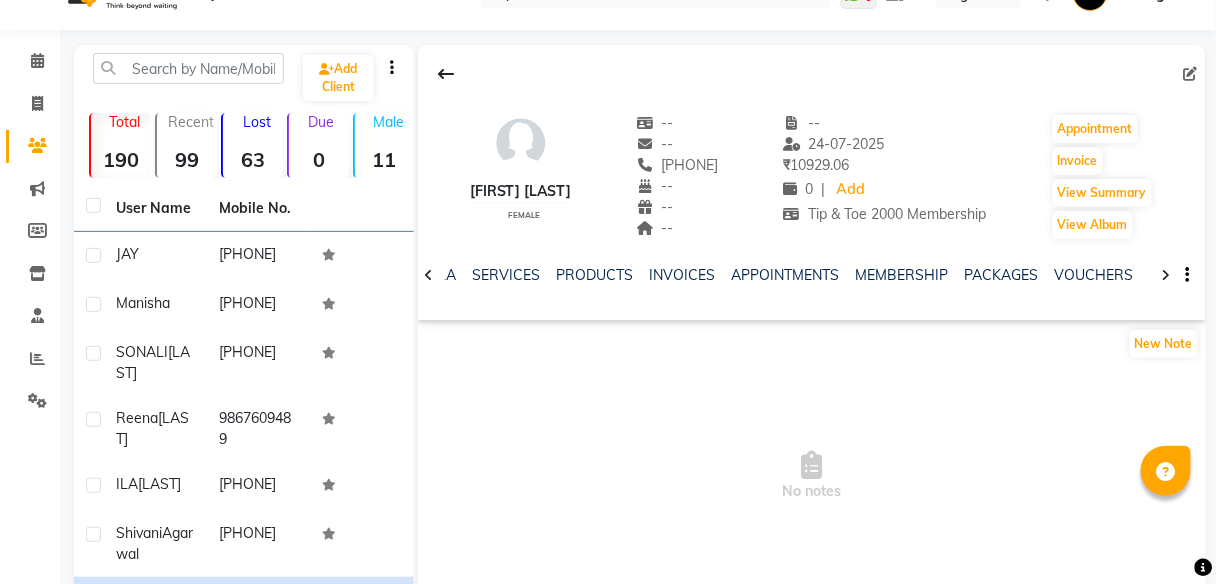 click 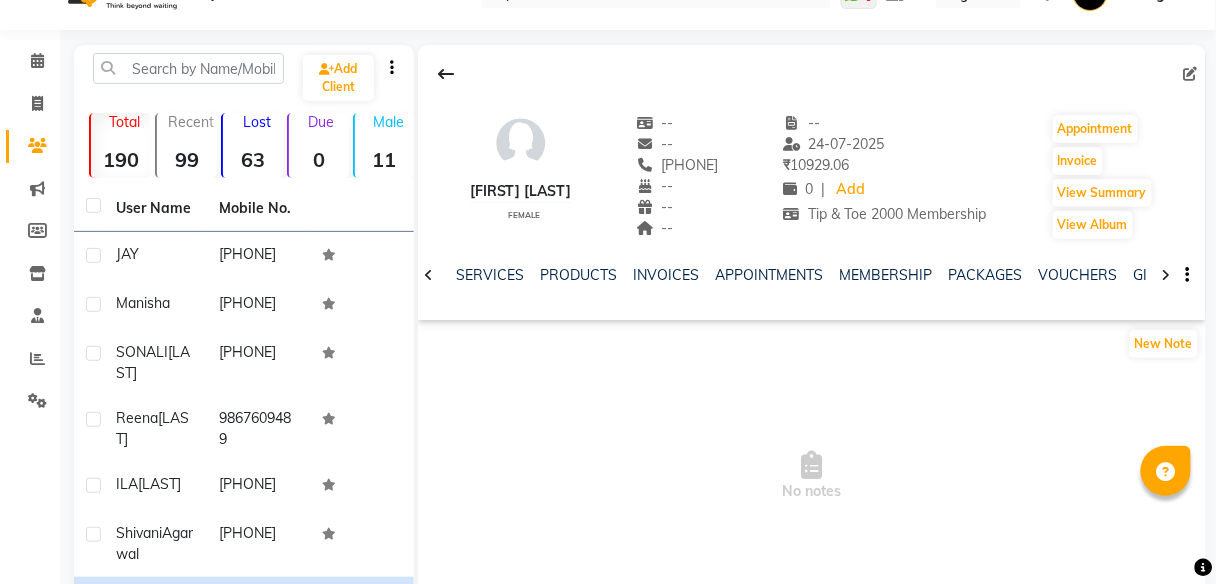 click 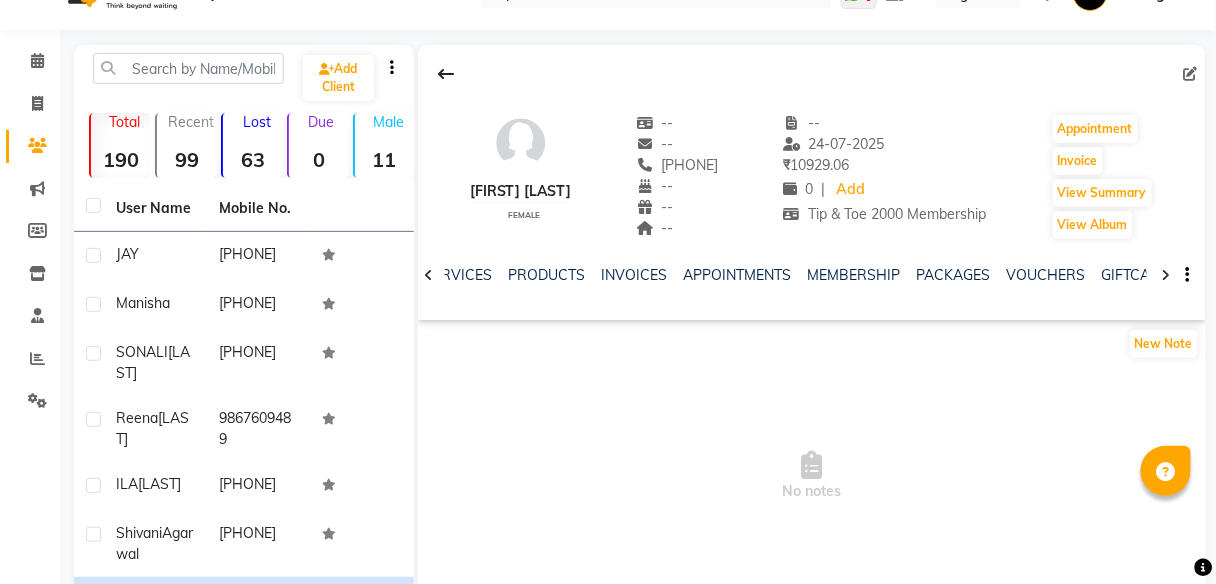 click 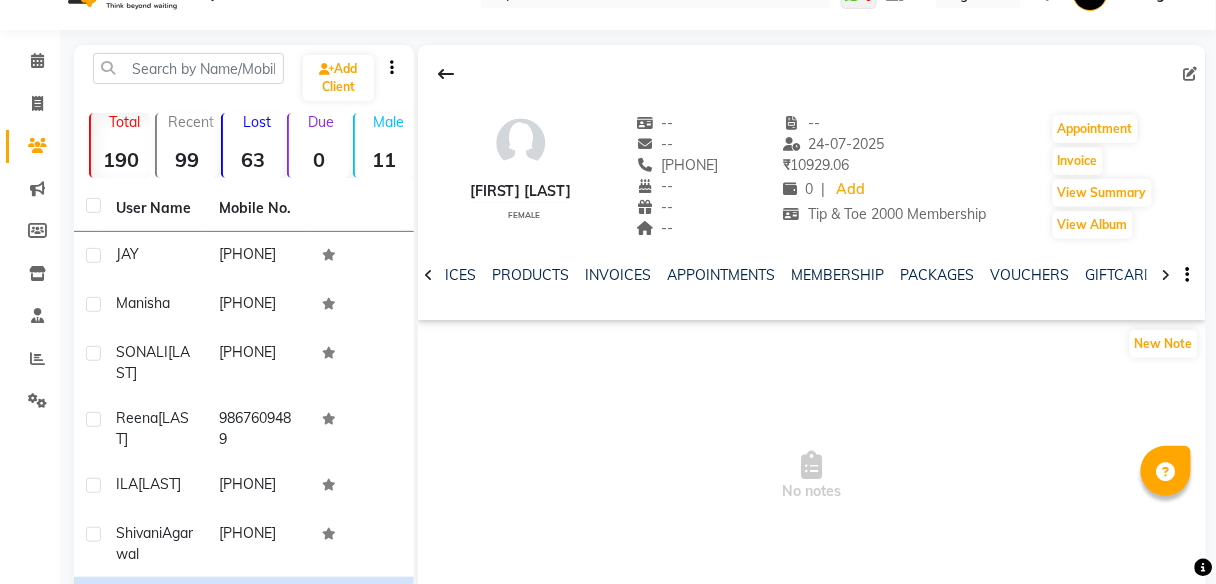 click 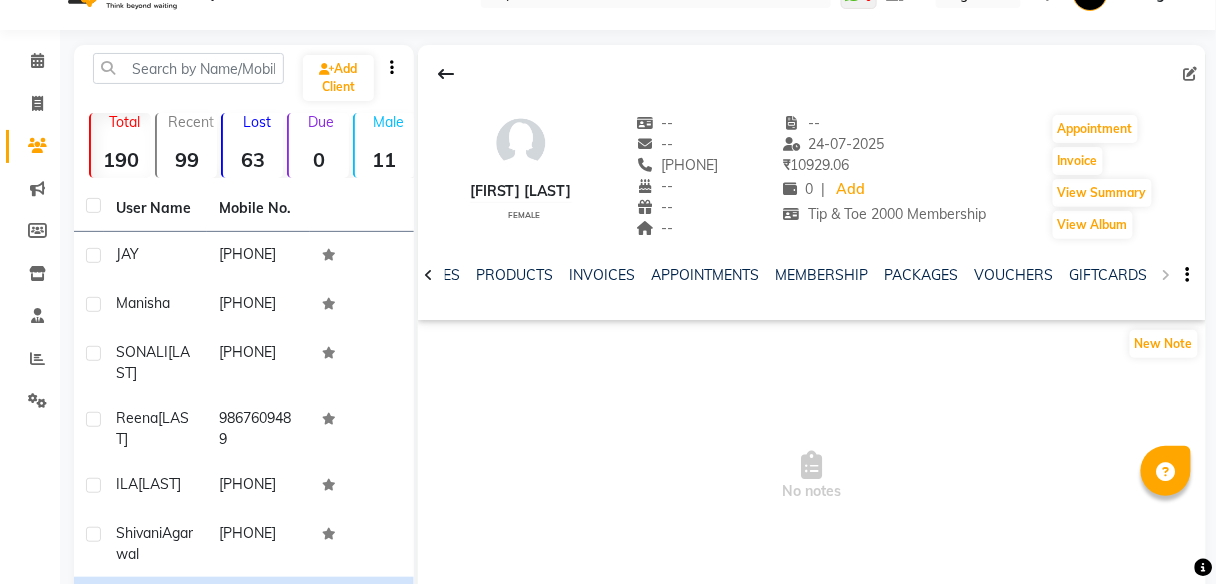 click on "NOTES FORMULA SERVICES PRODUCTS INVOICES APPOINTMENTS MEMBERSHIP PACKAGES VOUCHERS GIFTCARDS POINTS FORMS FAMILY CARDS WALLET" 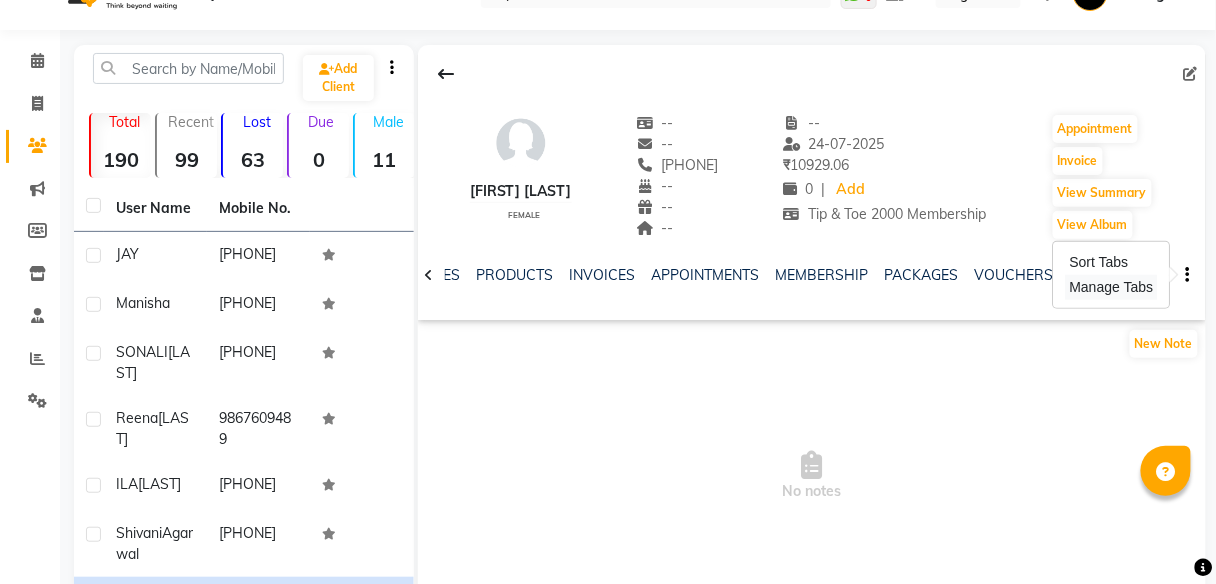 click on "Manage Tabs" at bounding box center [1112, 287] 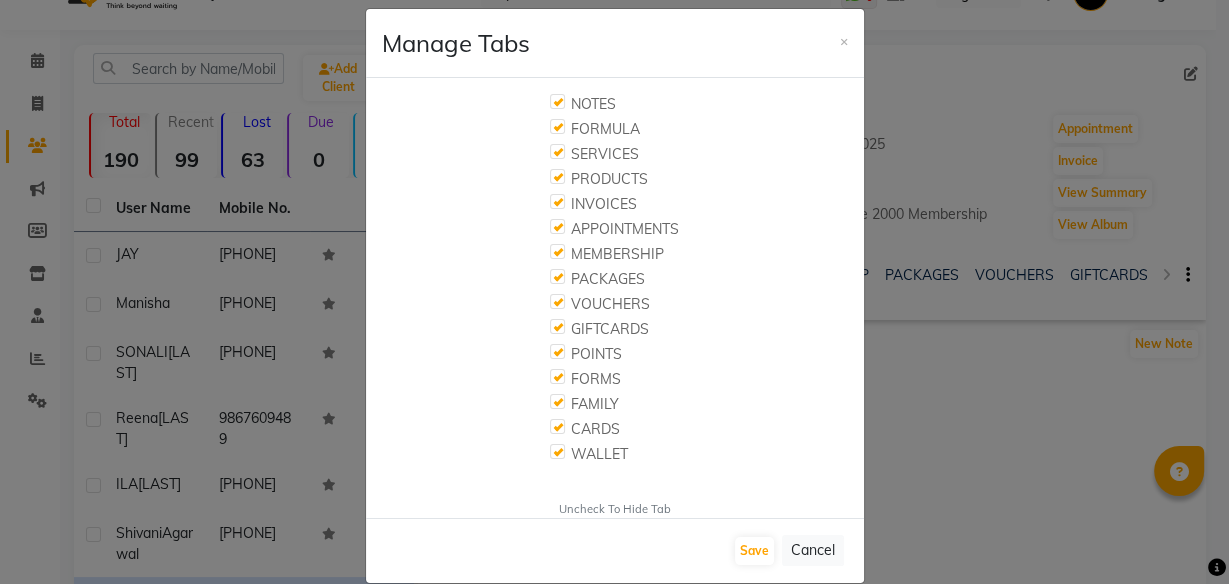 scroll, scrollTop: 46, scrollLeft: 0, axis: vertical 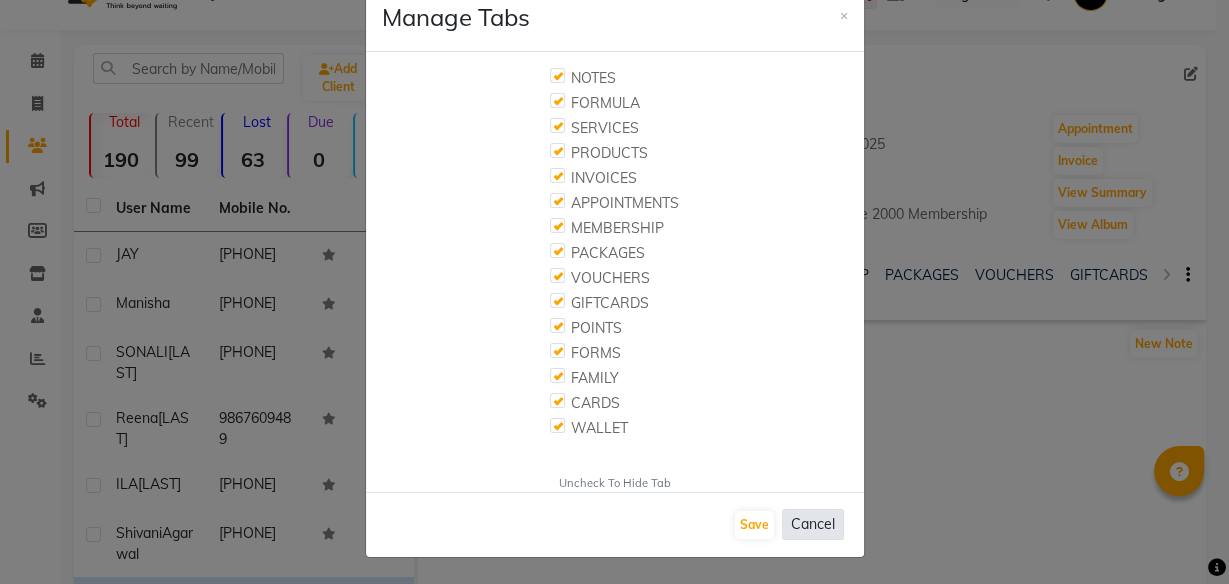 click on "Cancel" 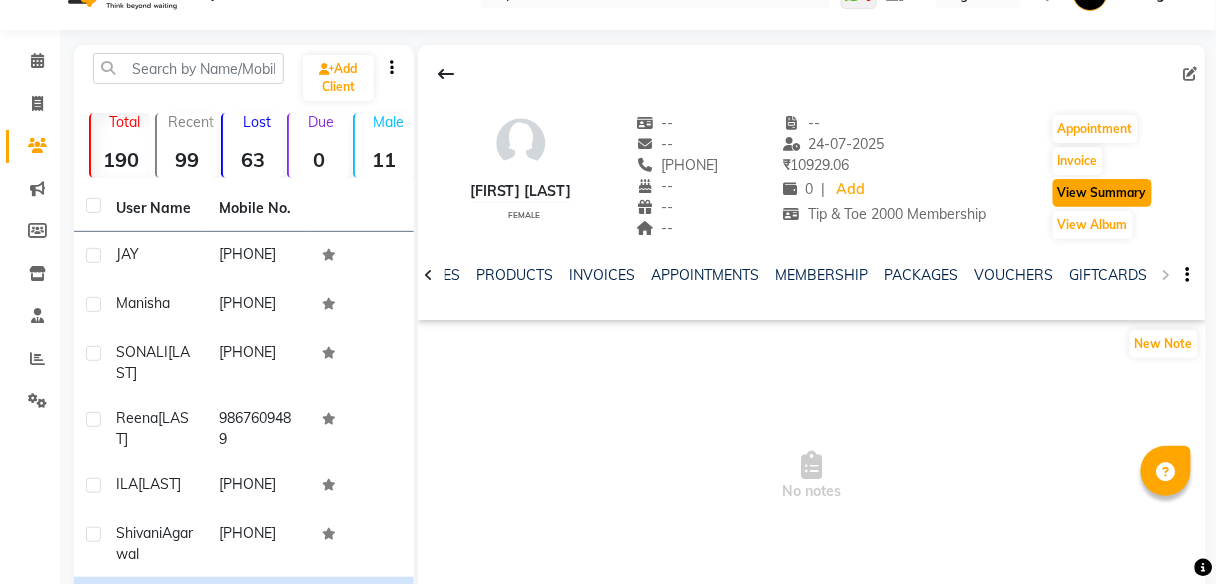 click on "View Summary" 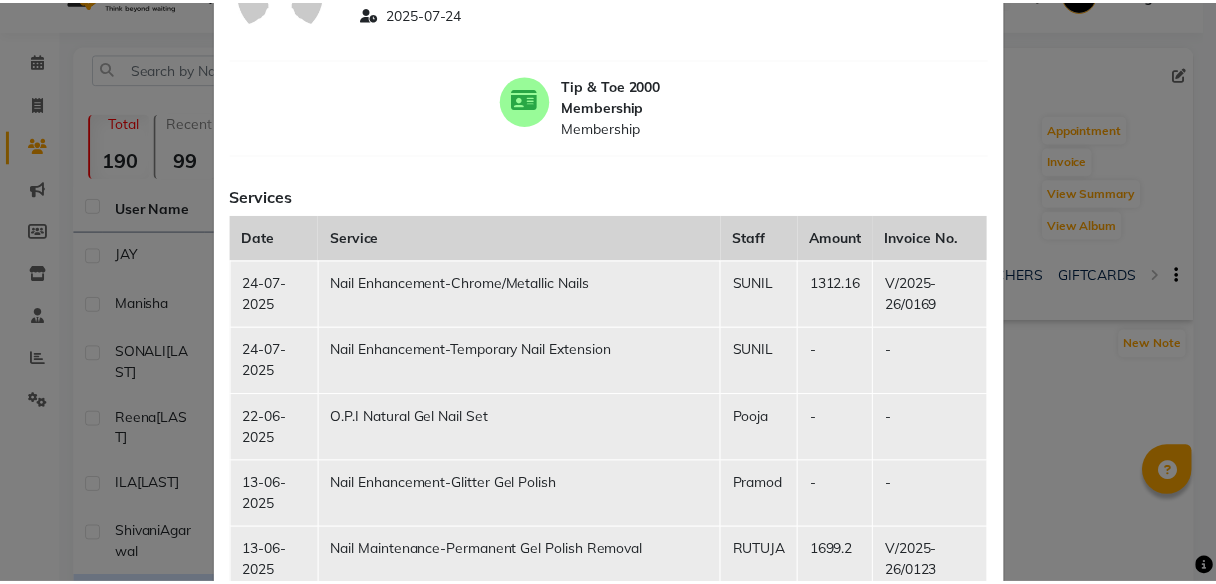 scroll, scrollTop: 0, scrollLeft: 0, axis: both 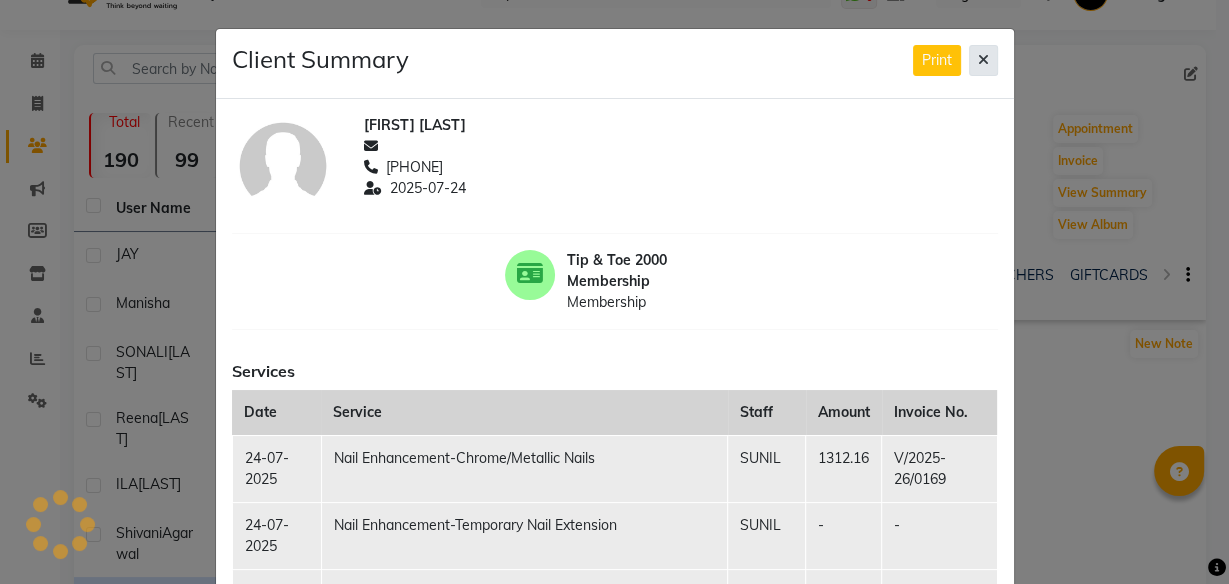 click 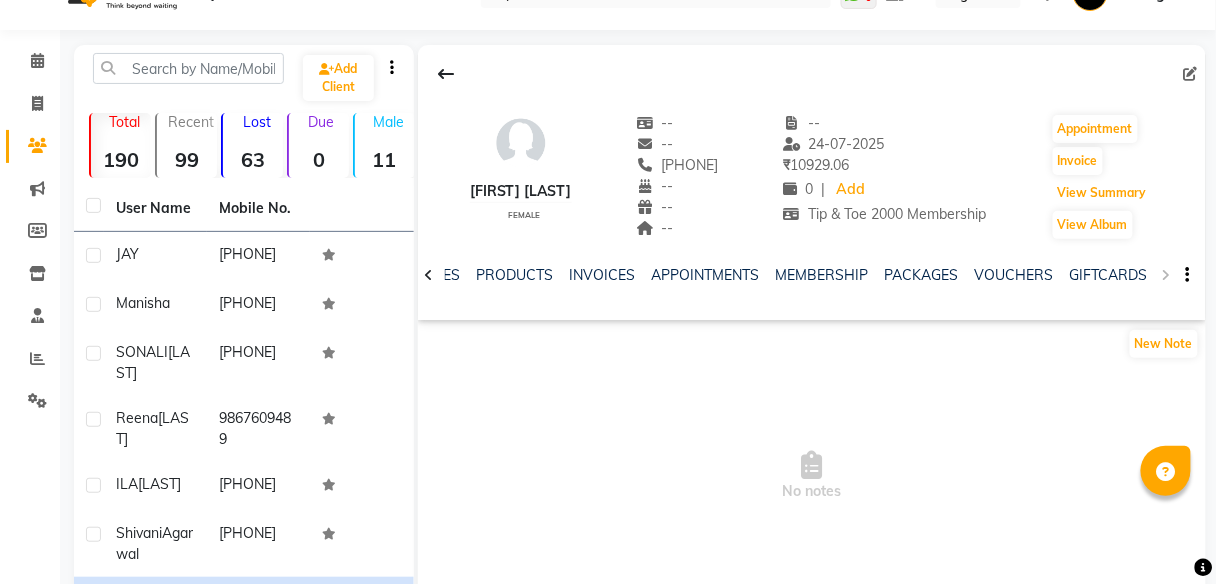 scroll, scrollTop: 0, scrollLeft: 0, axis: both 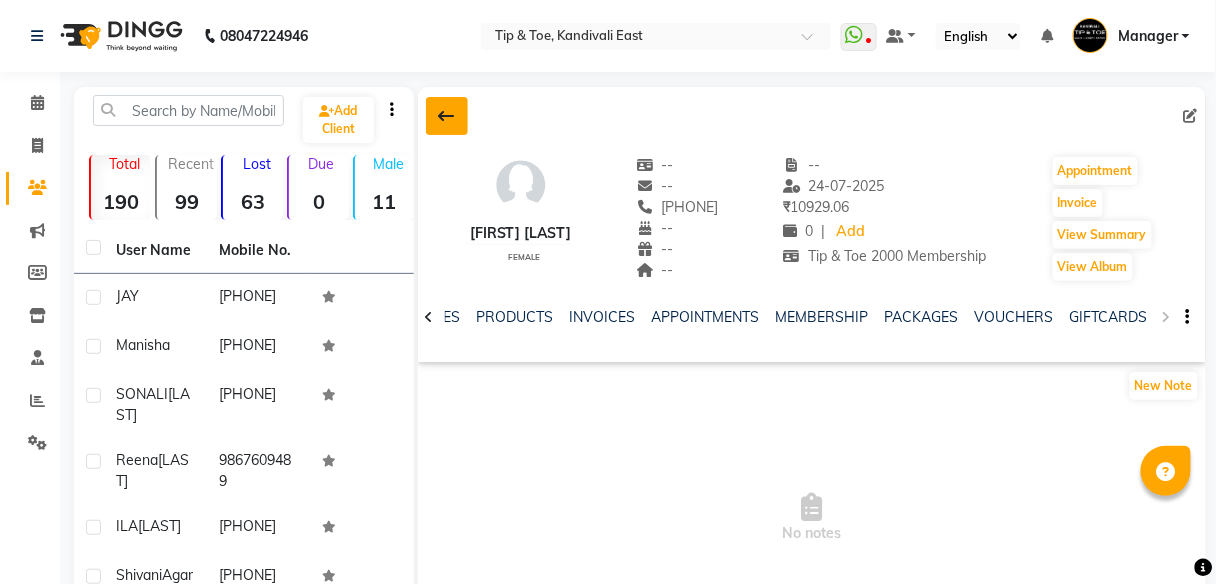 click 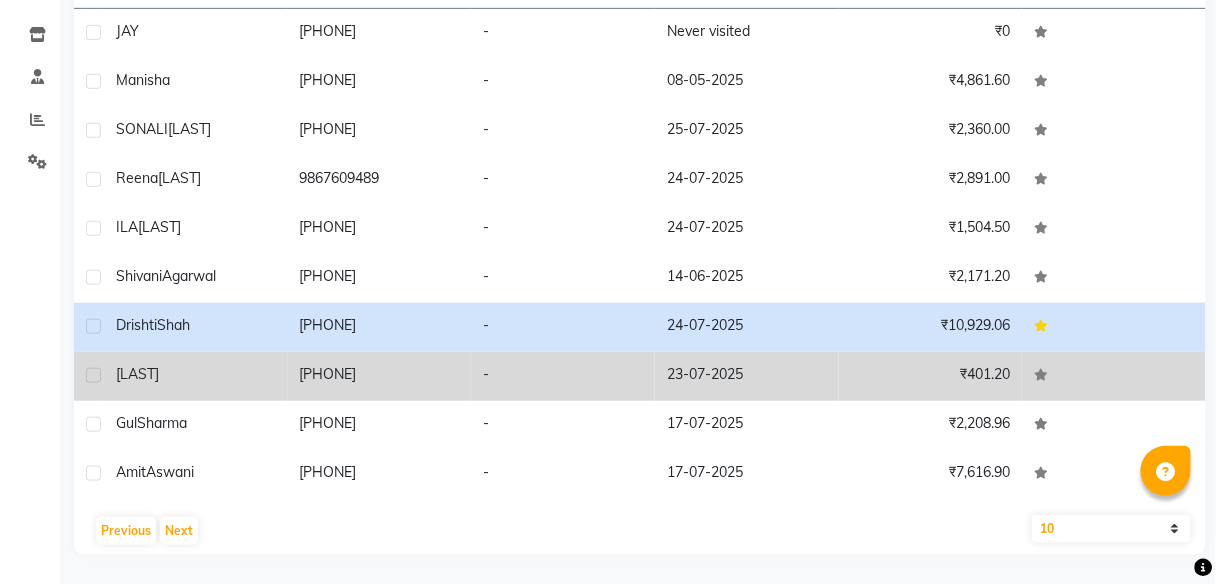 scroll, scrollTop: 282, scrollLeft: 0, axis: vertical 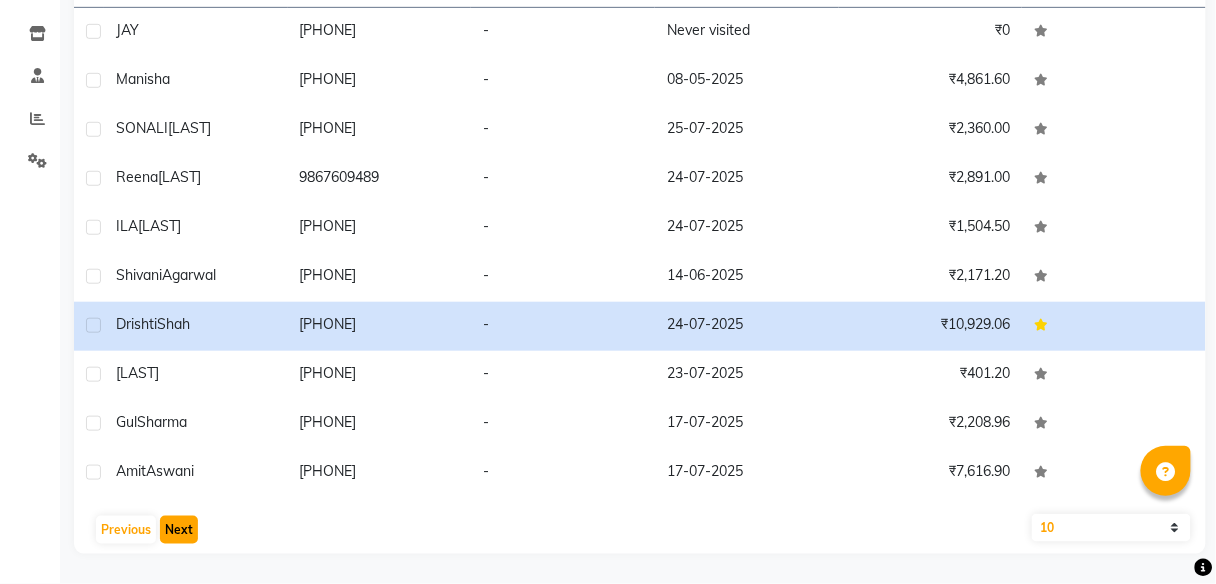 click on "Next" 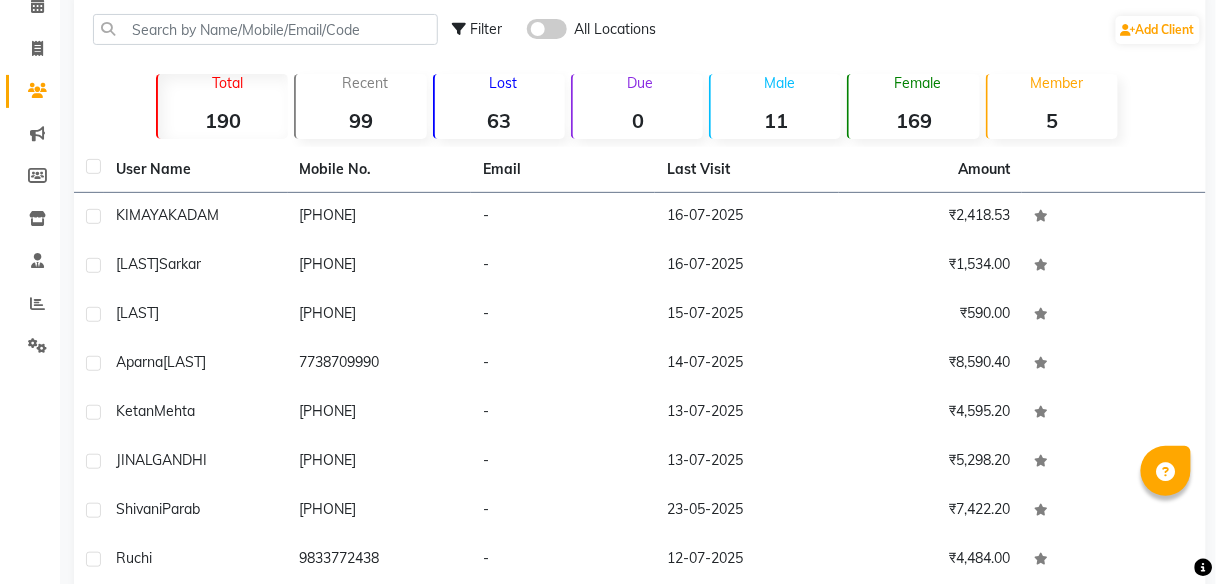 scroll, scrollTop: 42, scrollLeft: 0, axis: vertical 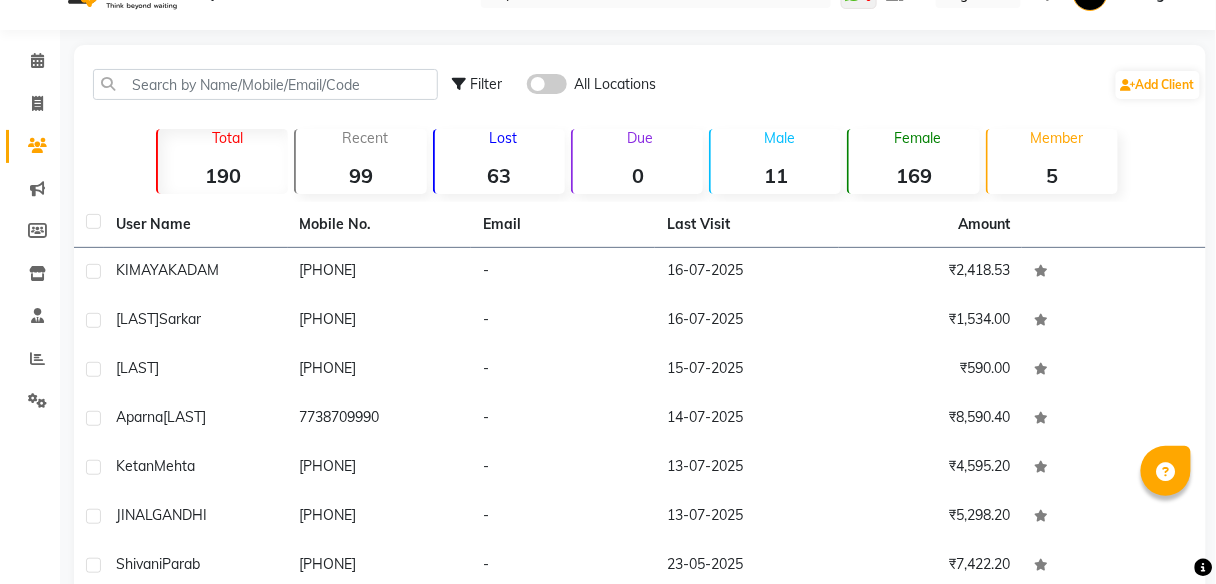 click on "169" 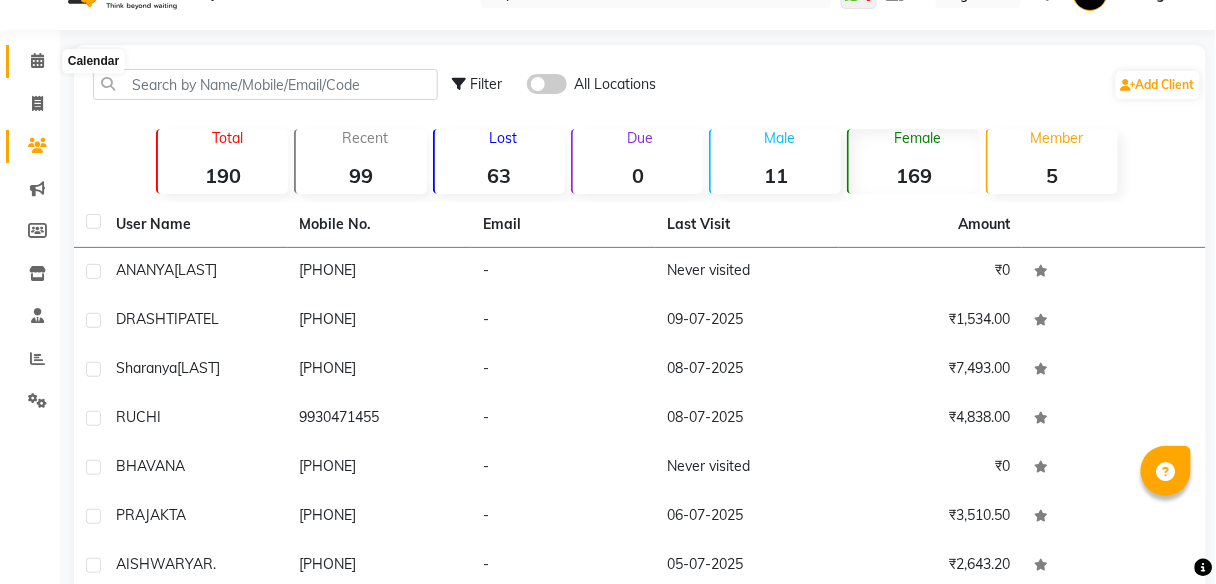 click 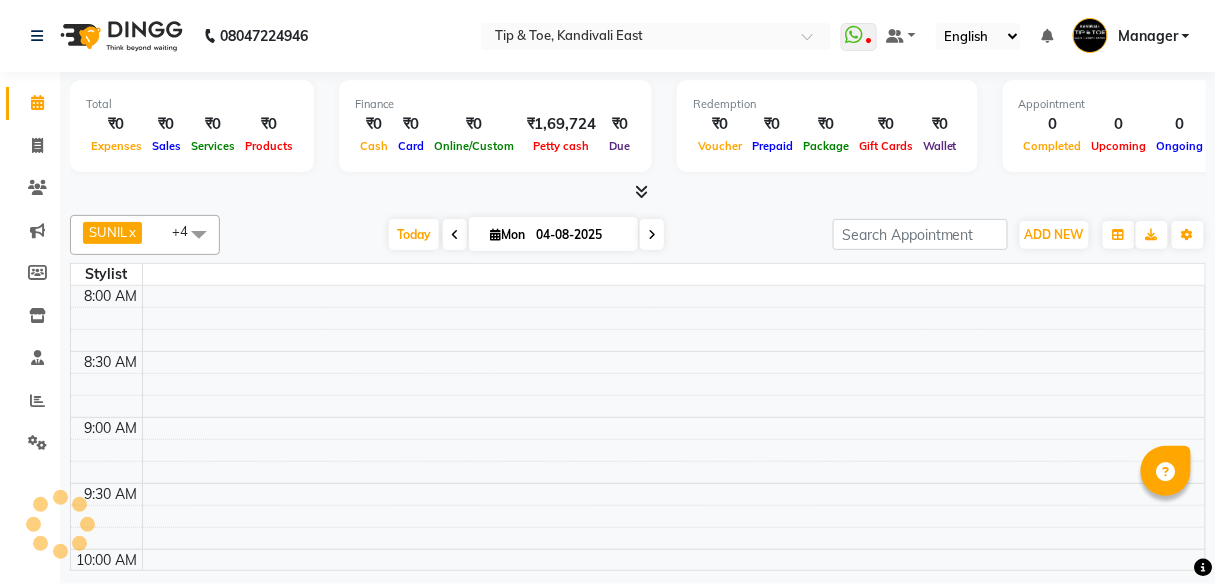 scroll, scrollTop: 0, scrollLeft: 0, axis: both 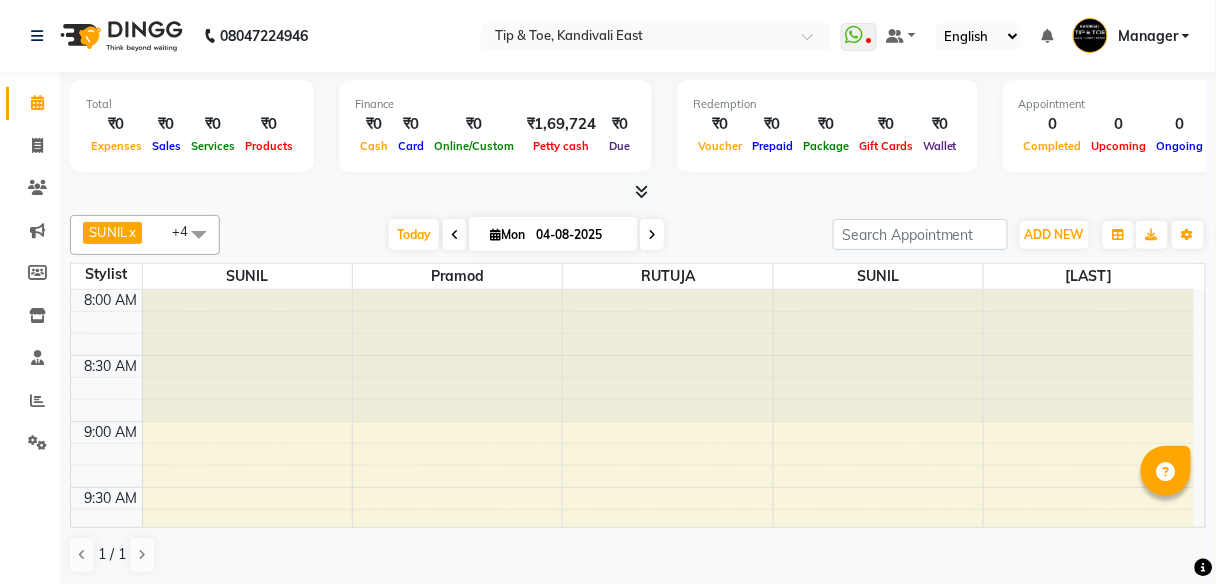 click at bounding box center (455, 235) 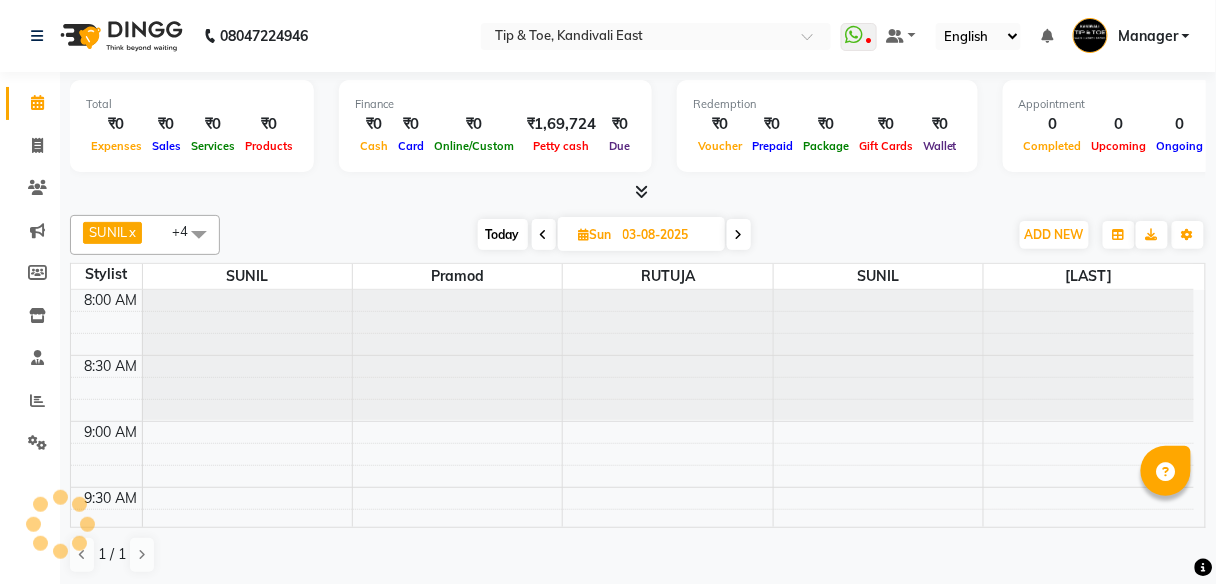 scroll, scrollTop: 1169, scrollLeft: 0, axis: vertical 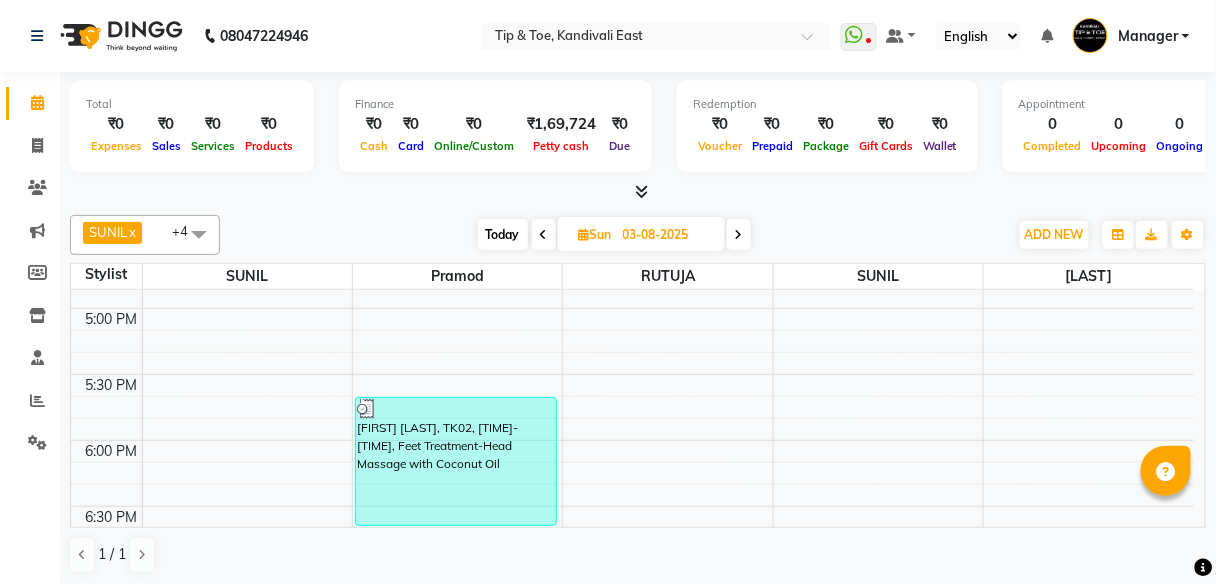 click at bounding box center [544, 234] 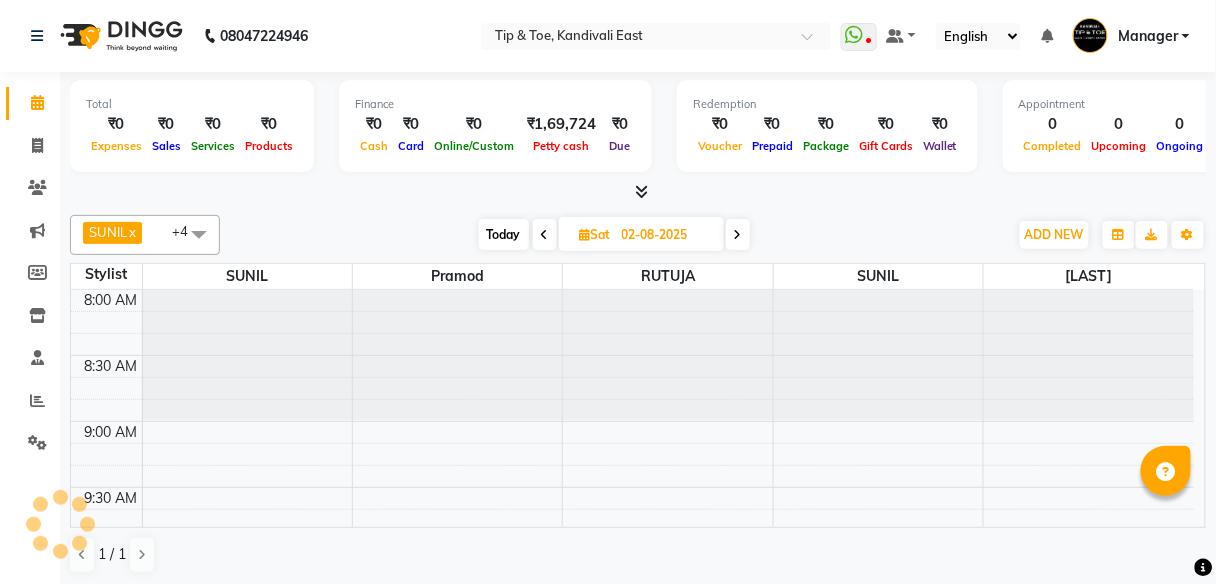 scroll, scrollTop: 1169, scrollLeft: 0, axis: vertical 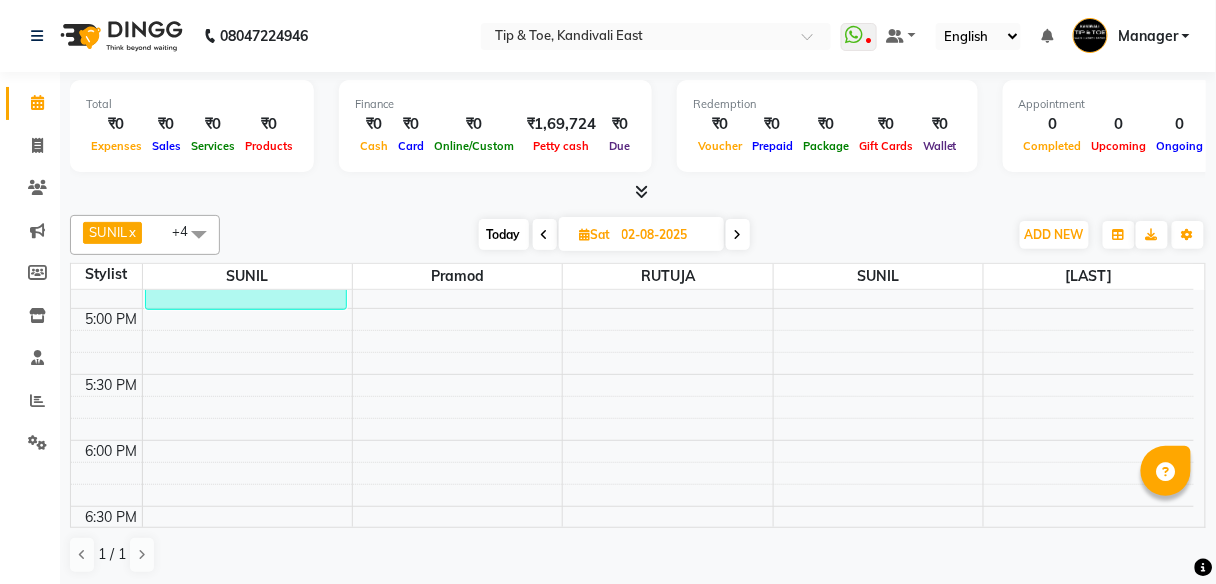 click at bounding box center (545, 235) 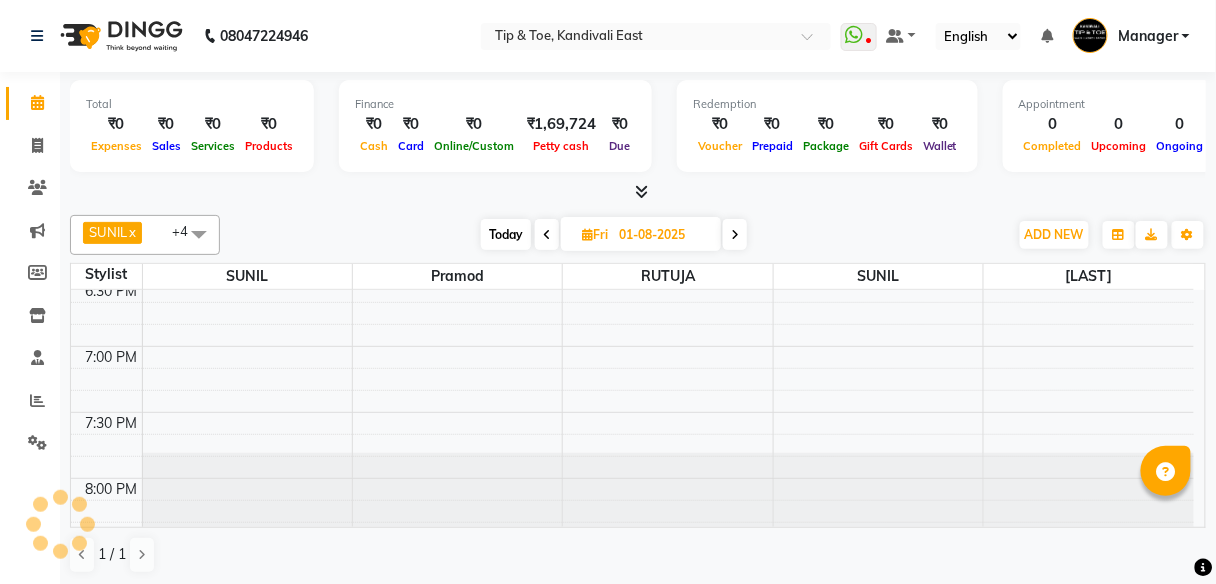 scroll, scrollTop: 1448, scrollLeft: 0, axis: vertical 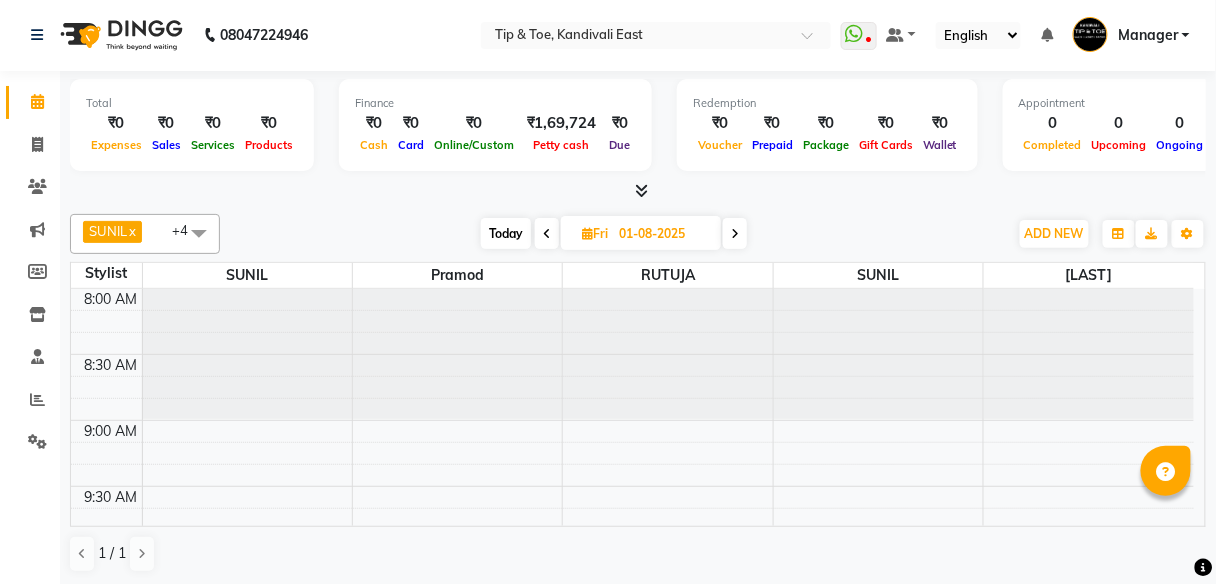 click at bounding box center [735, 233] 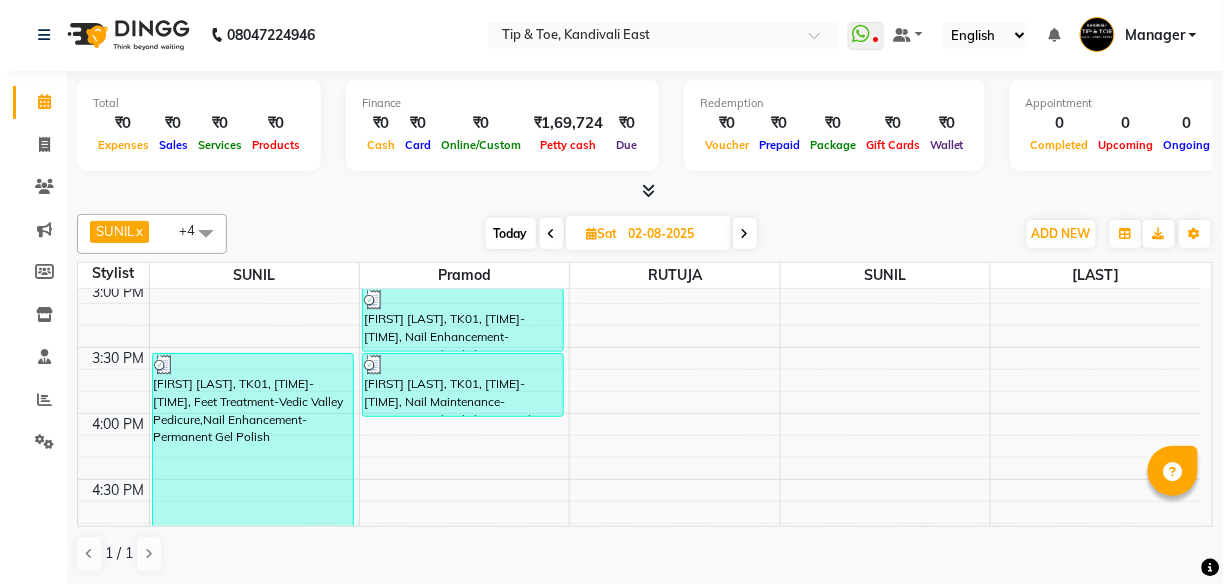 scroll, scrollTop: 888, scrollLeft: 0, axis: vertical 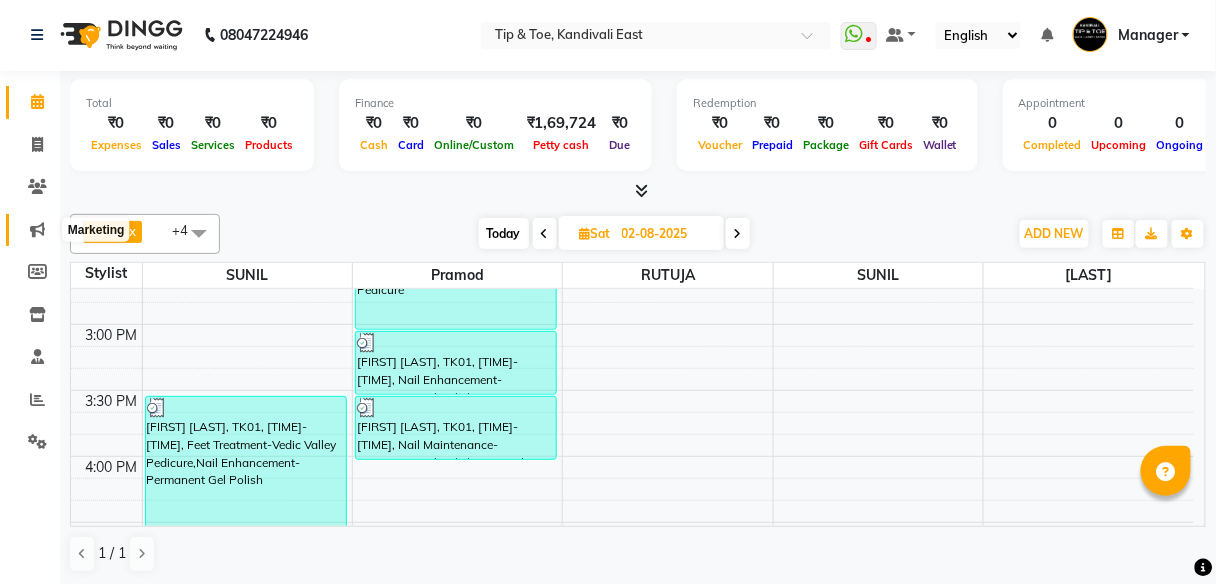 click 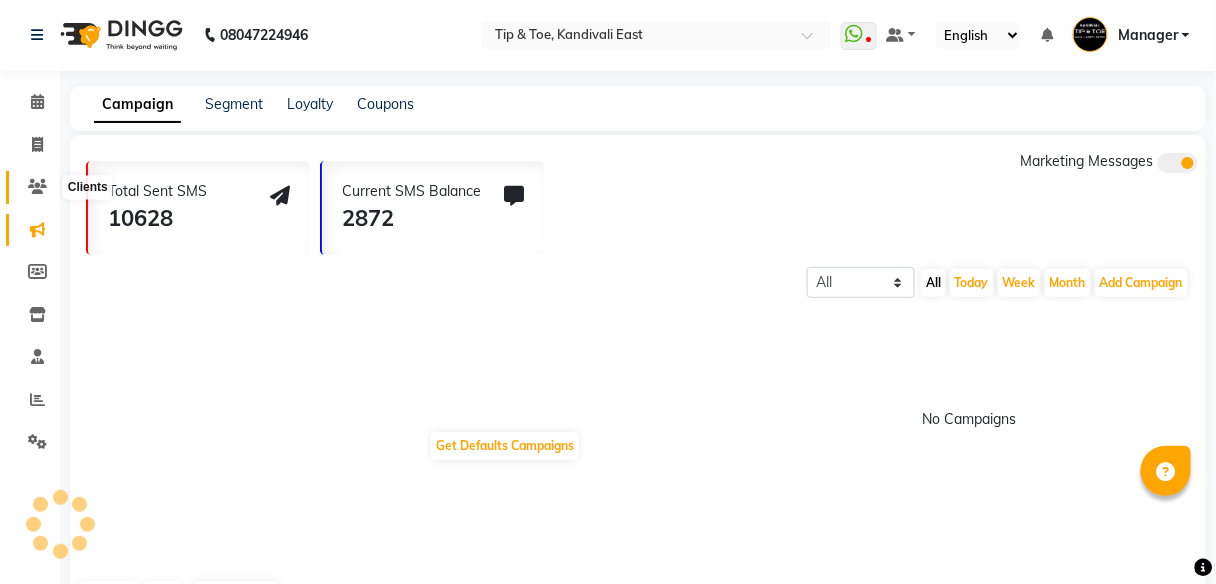click 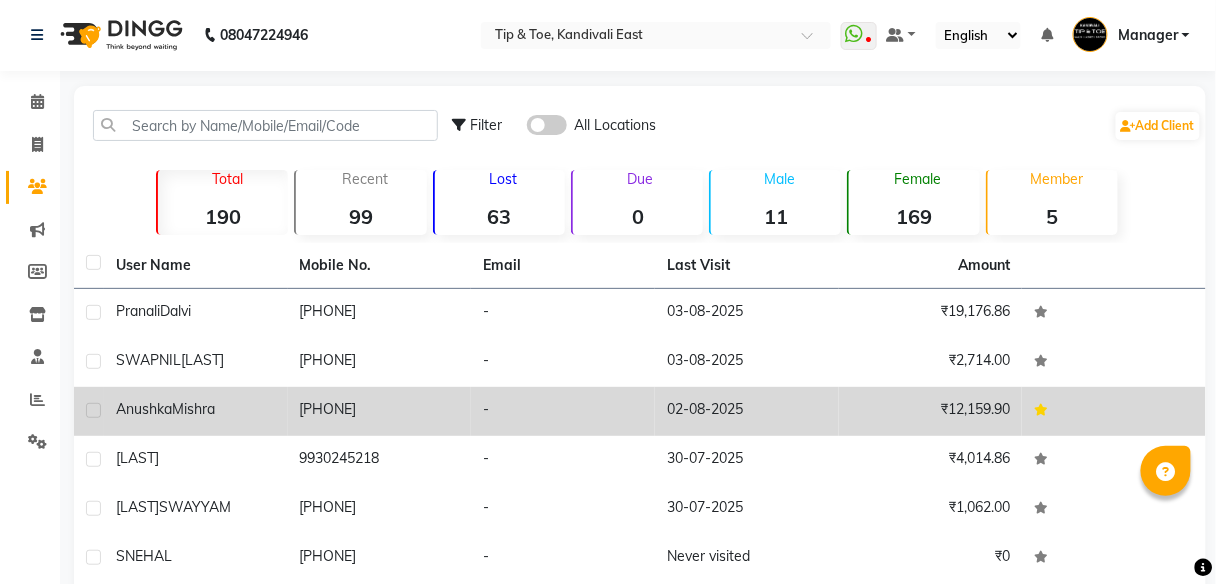 click on "Mishra" 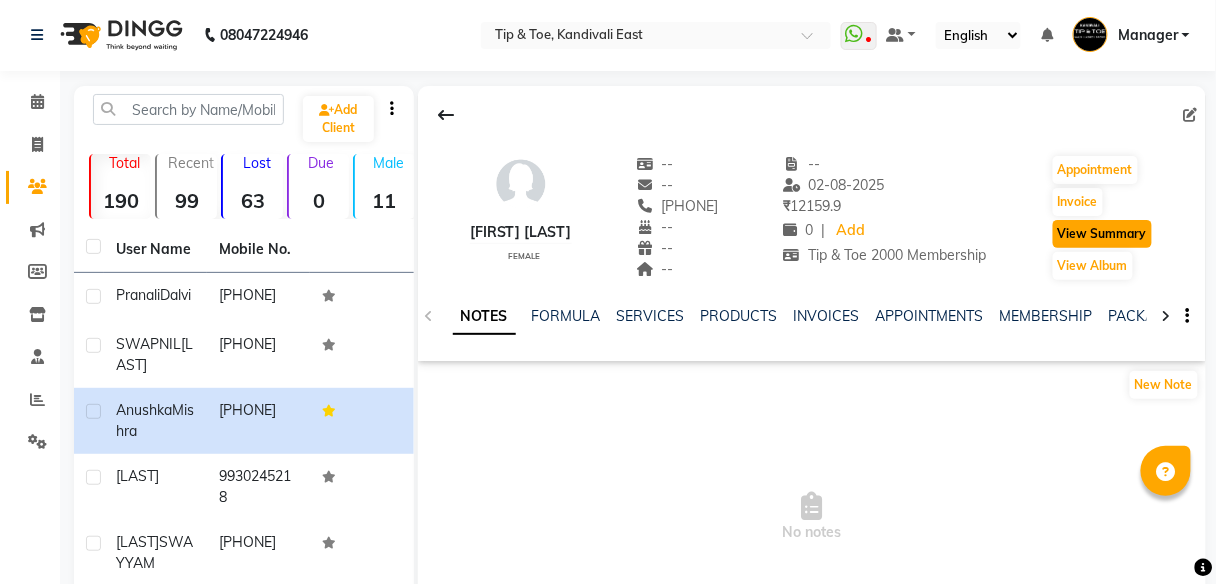 click on "View Summary" 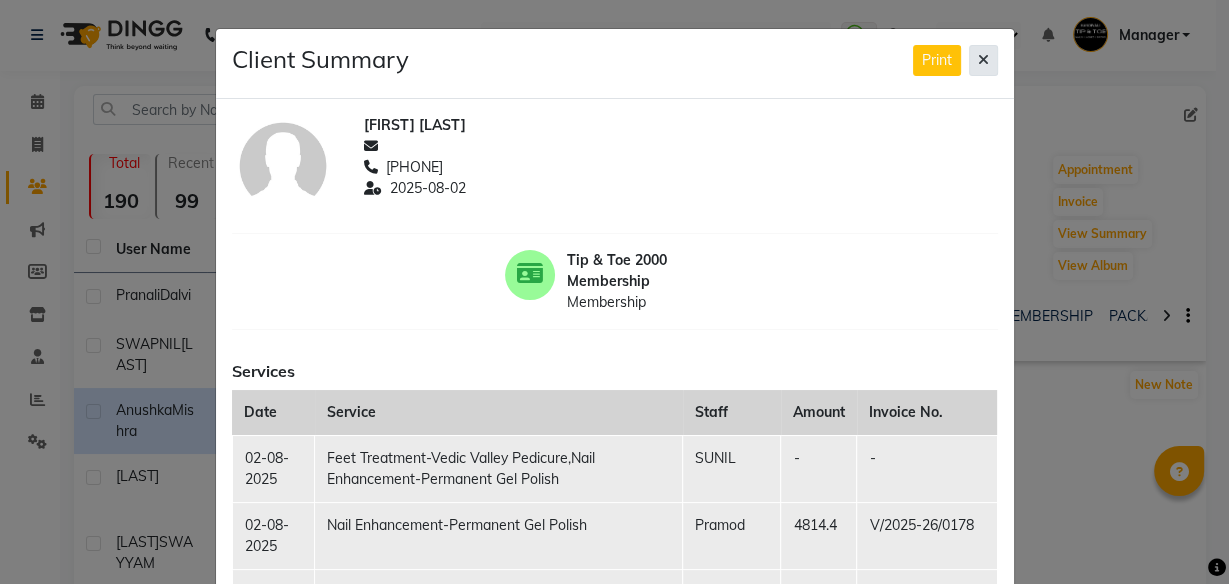 click 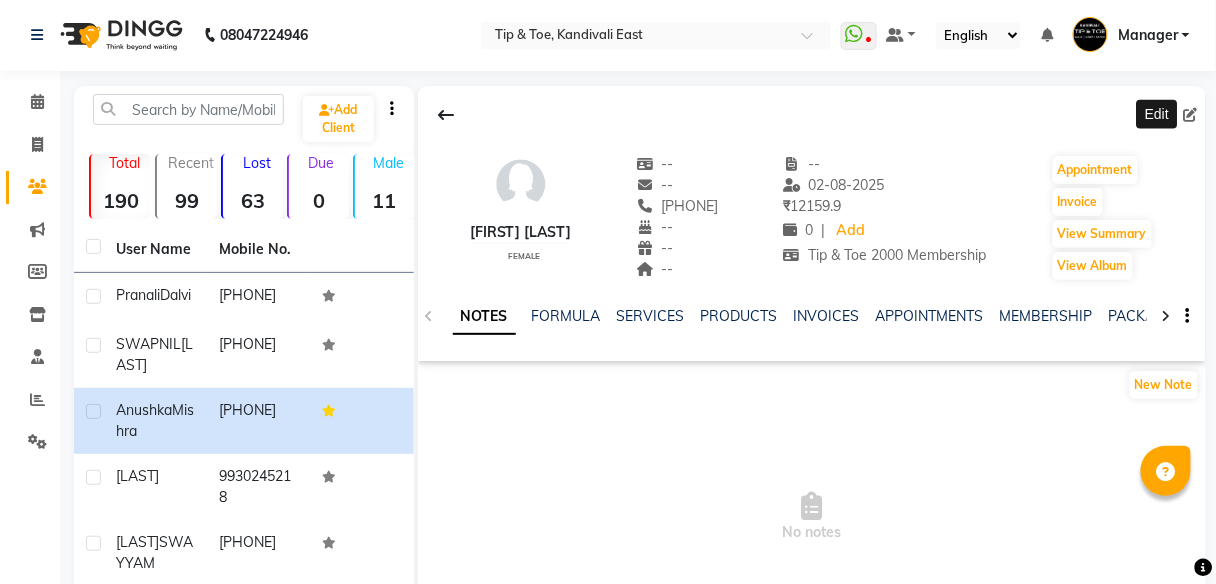 click 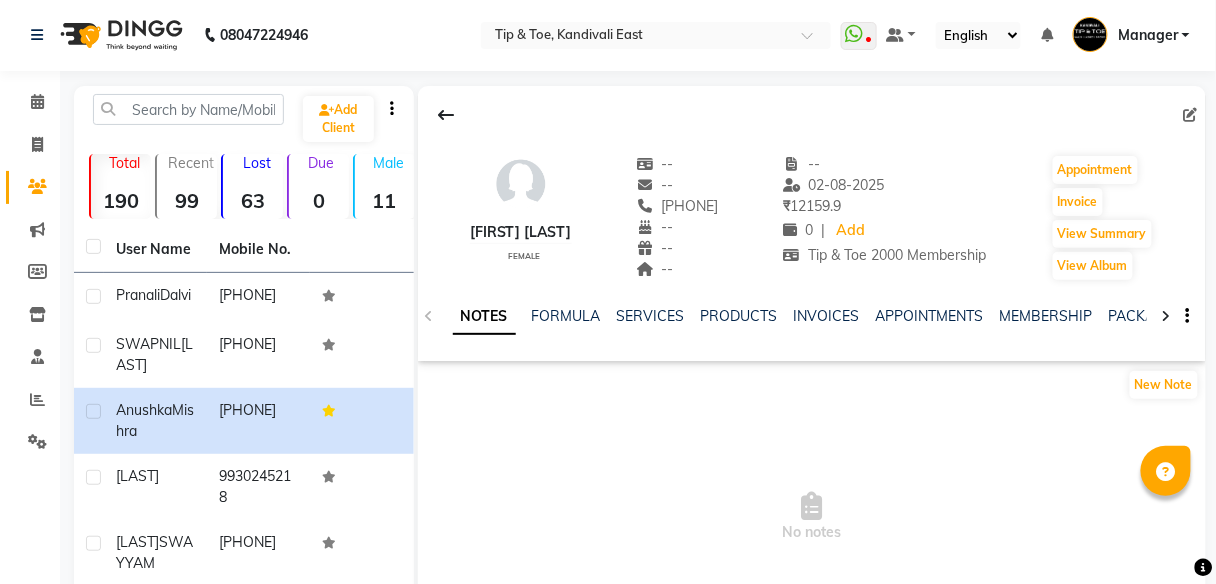 click 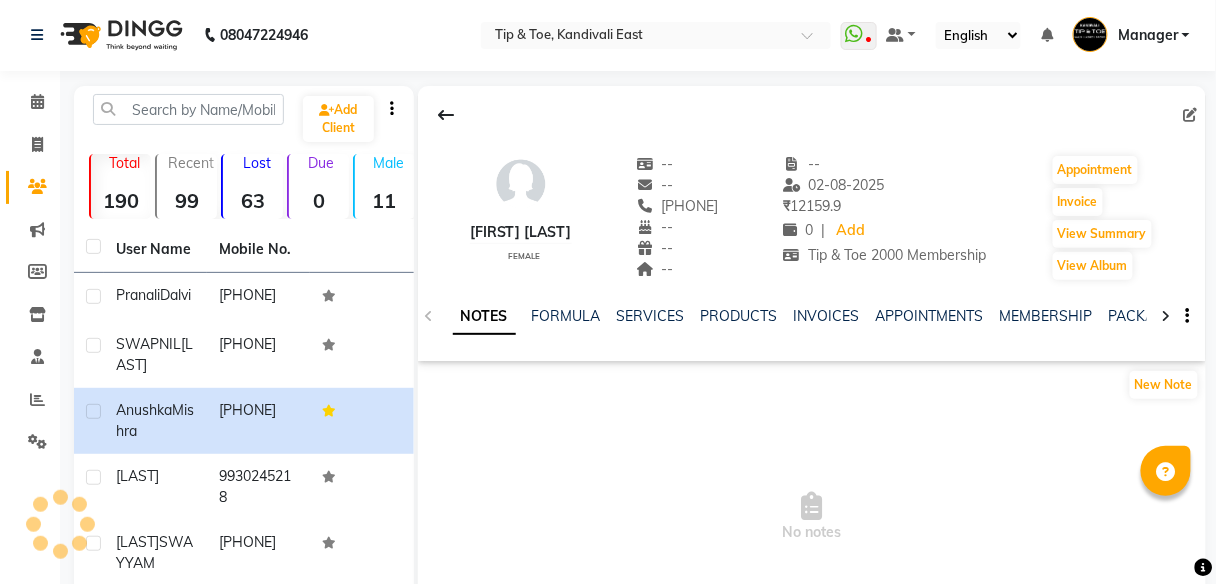 select on "female" 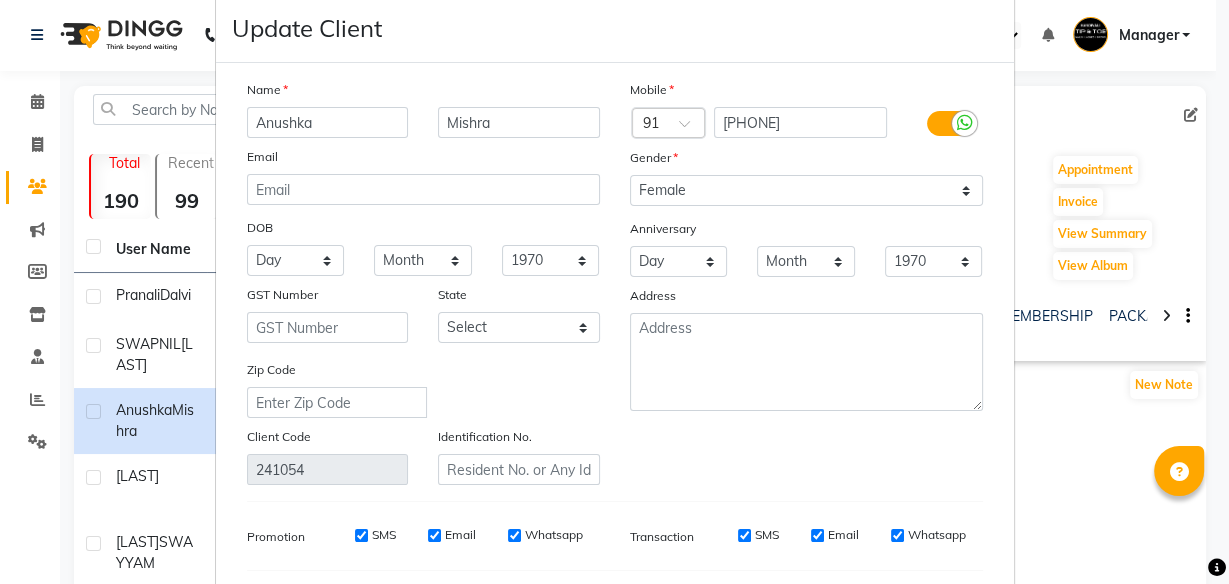 scroll, scrollTop: 160, scrollLeft: 0, axis: vertical 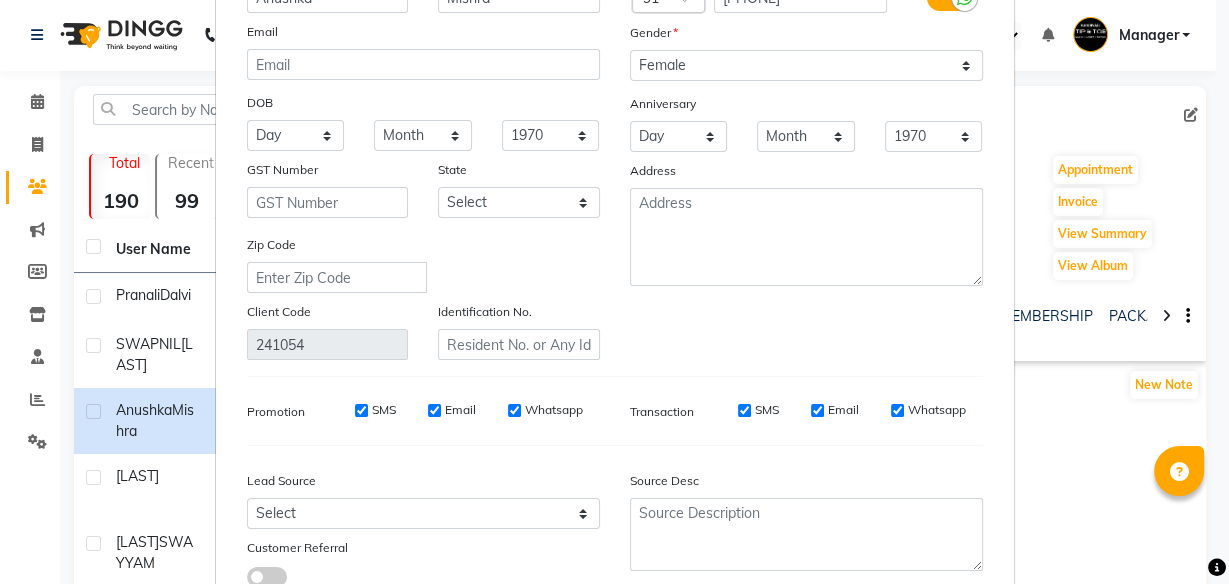 click on "SMS" at bounding box center [744, 410] 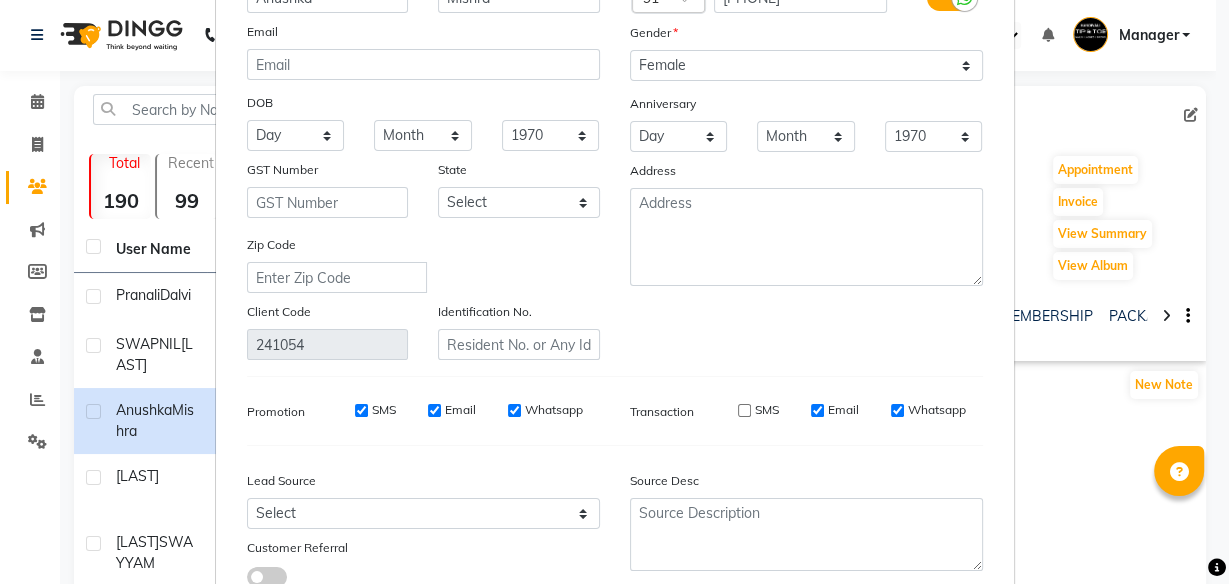 click on "SMS" at bounding box center (744, 410) 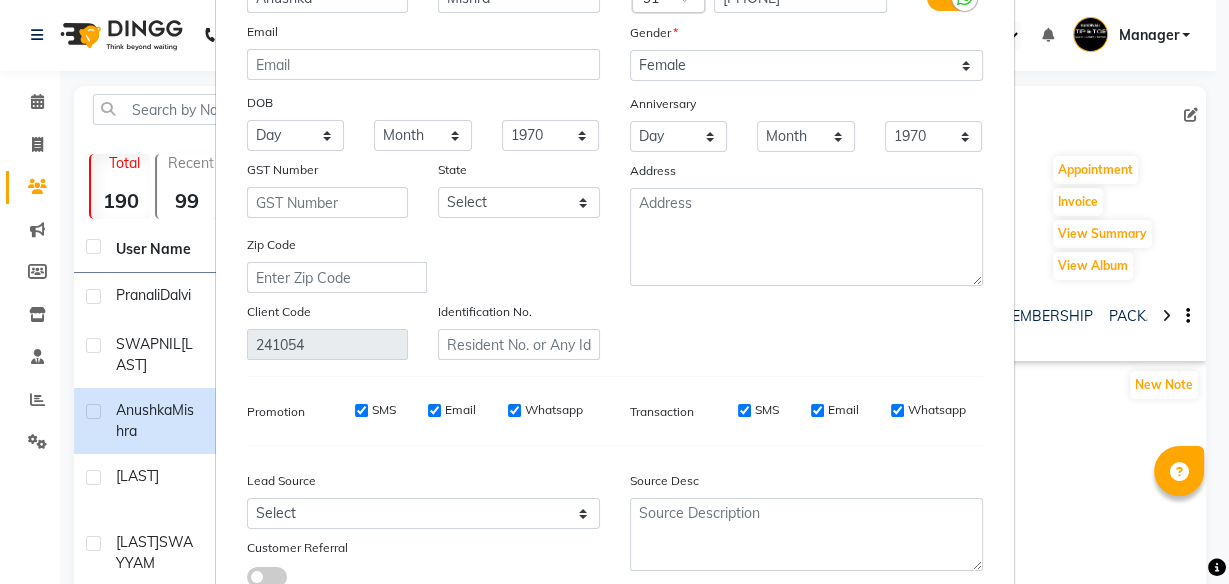 click on "SMS" at bounding box center (361, 410) 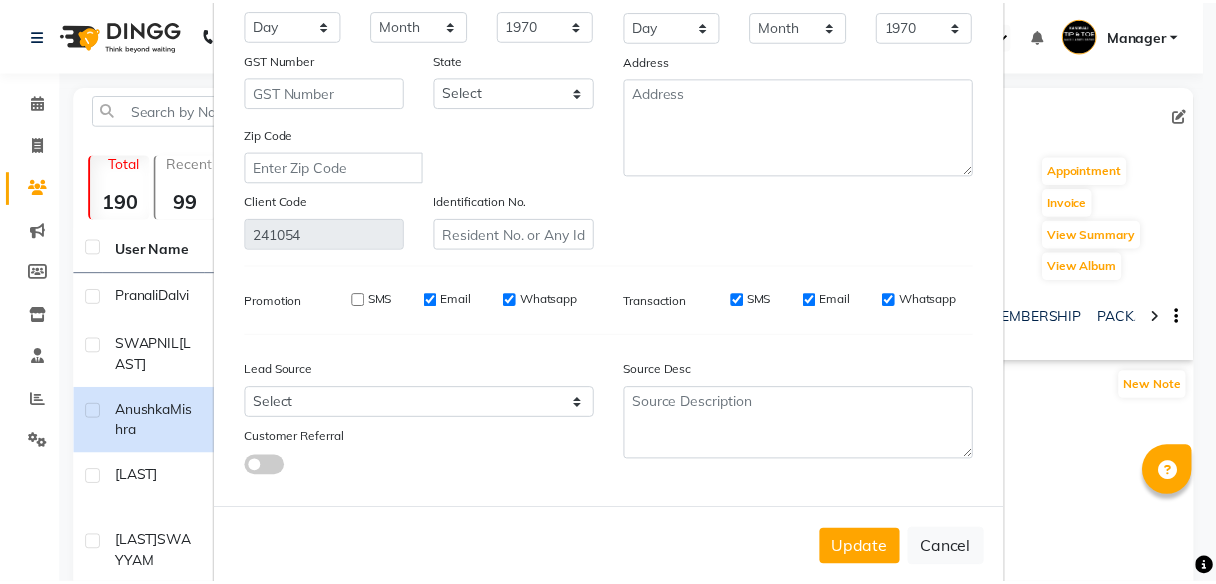 scroll, scrollTop: 299, scrollLeft: 0, axis: vertical 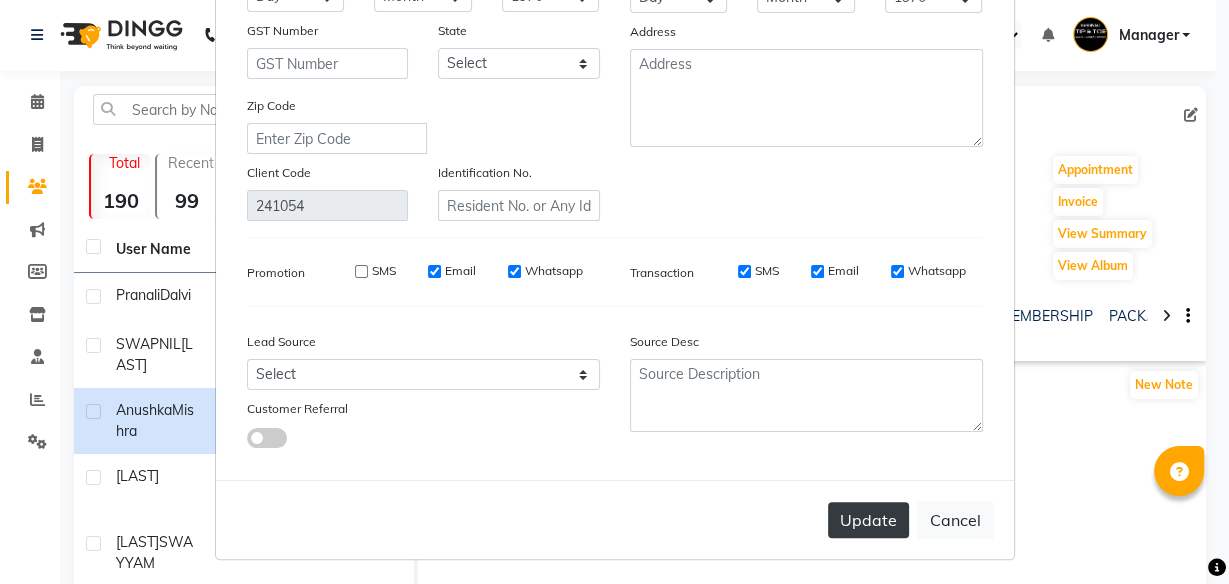 click on "Update" at bounding box center (868, 520) 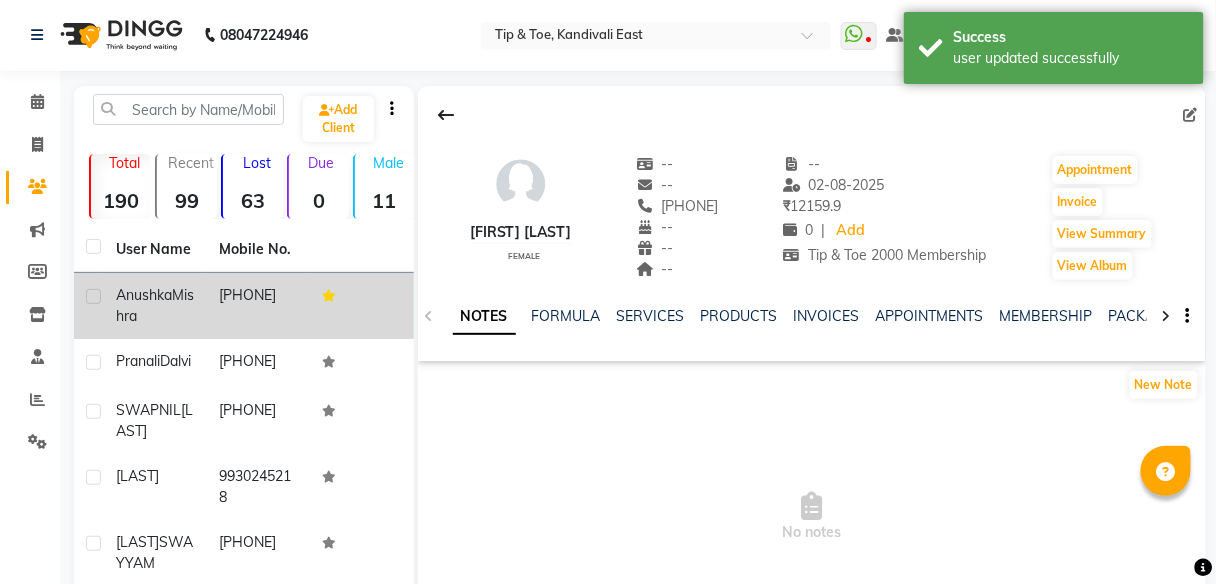scroll, scrollTop: 0, scrollLeft: 0, axis: both 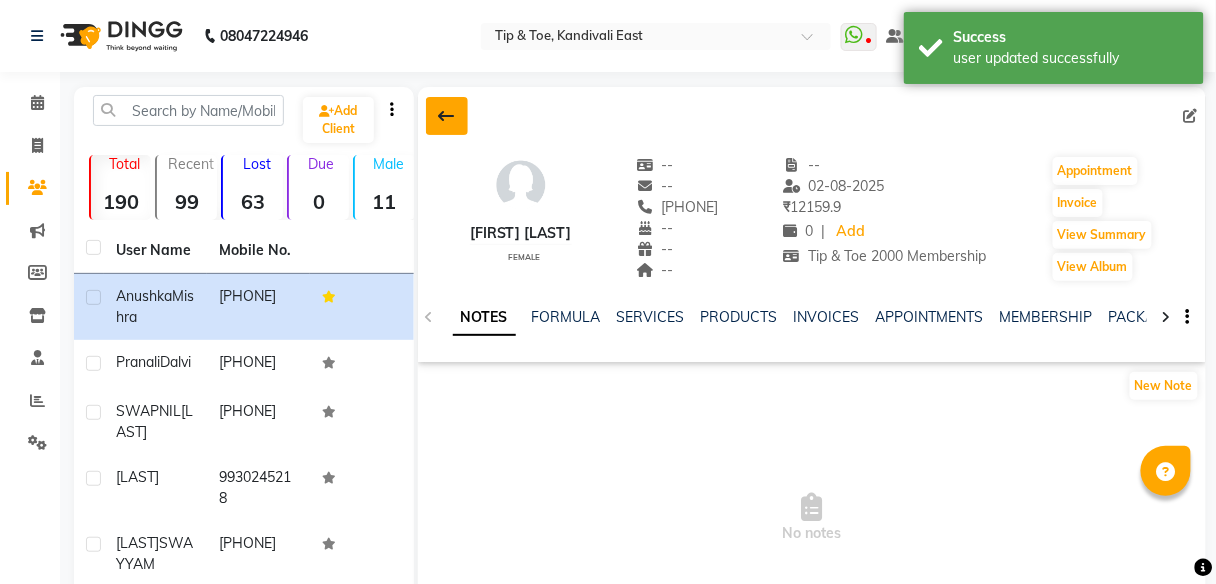 click 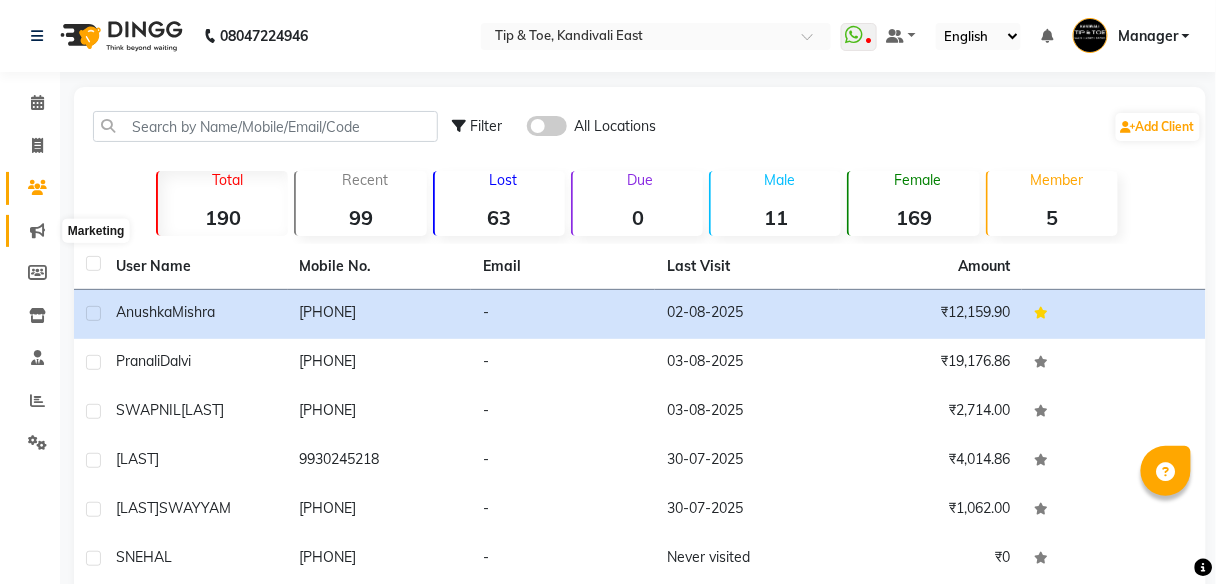 click 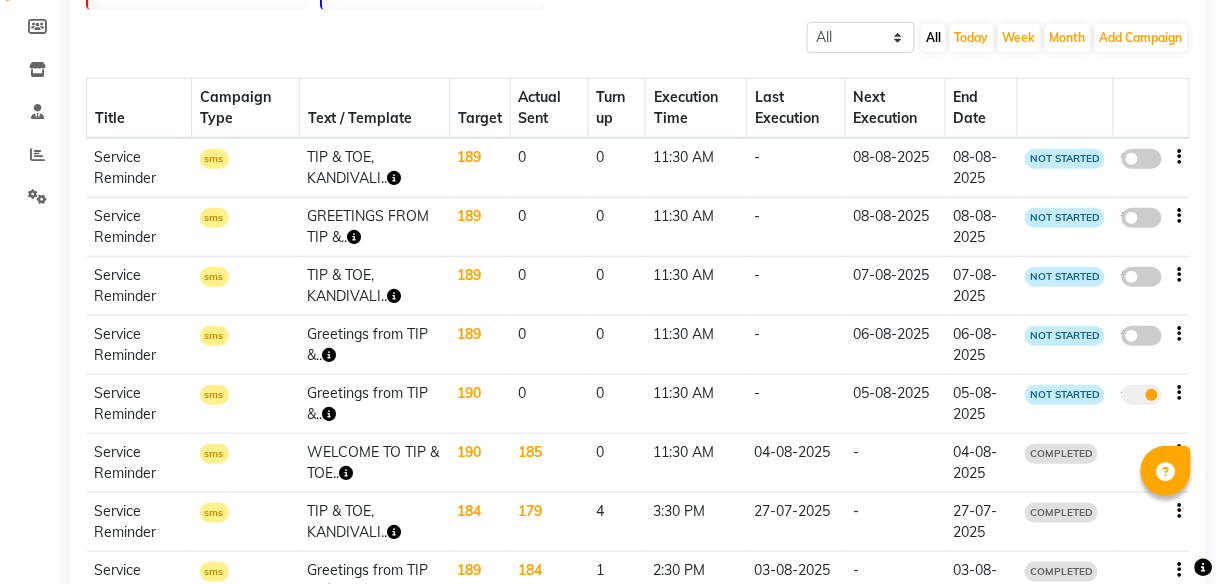 scroll, scrollTop: 400, scrollLeft: 0, axis: vertical 